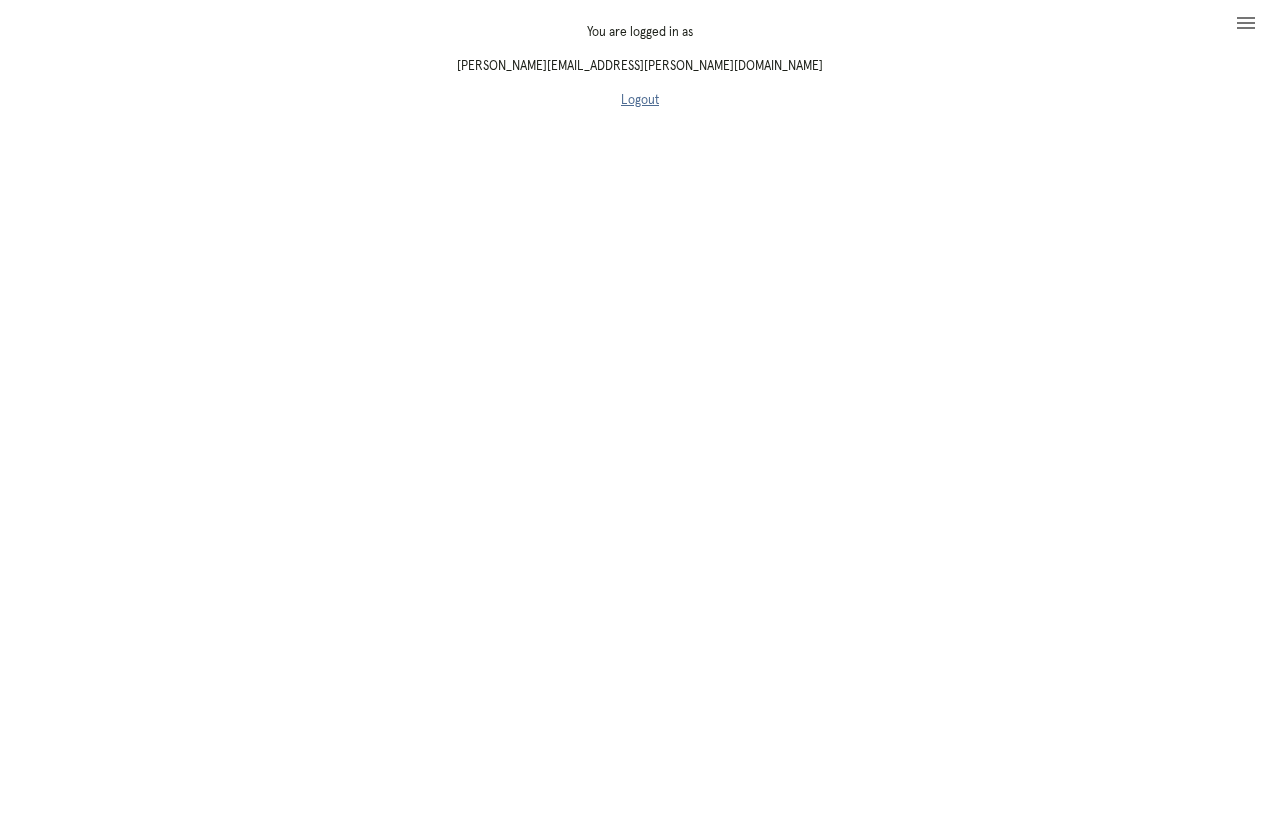 scroll, scrollTop: 0, scrollLeft: 0, axis: both 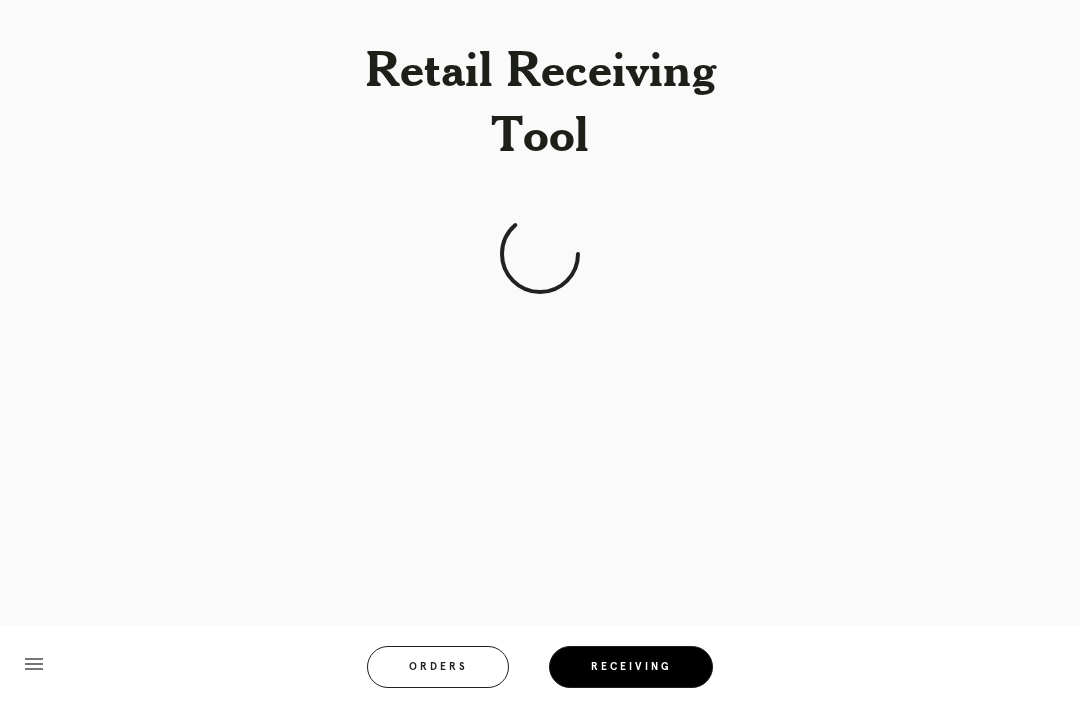 click on "Receiving" at bounding box center [631, 667] 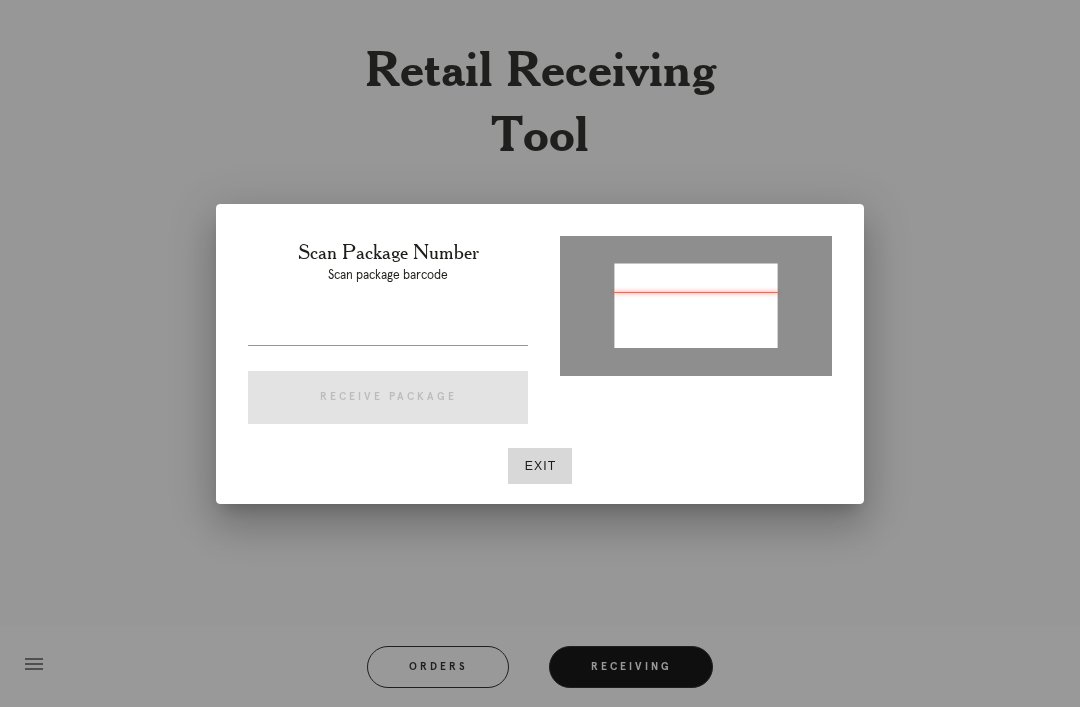 type on "P134373193144701" 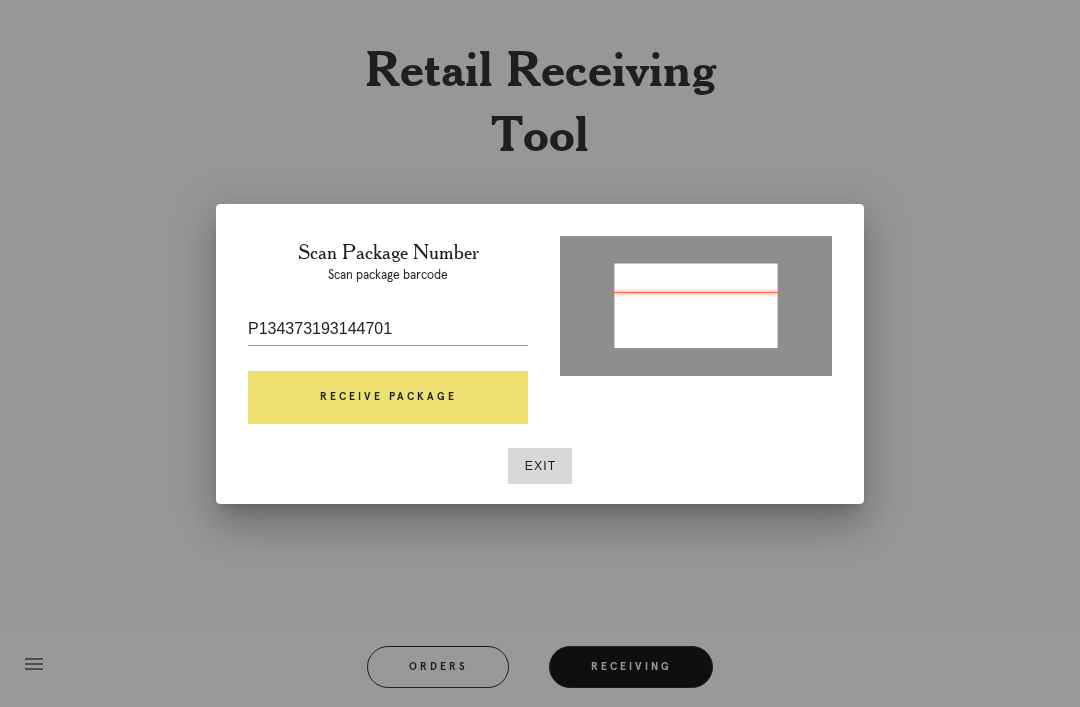 click on "Receive Package" at bounding box center [388, 398] 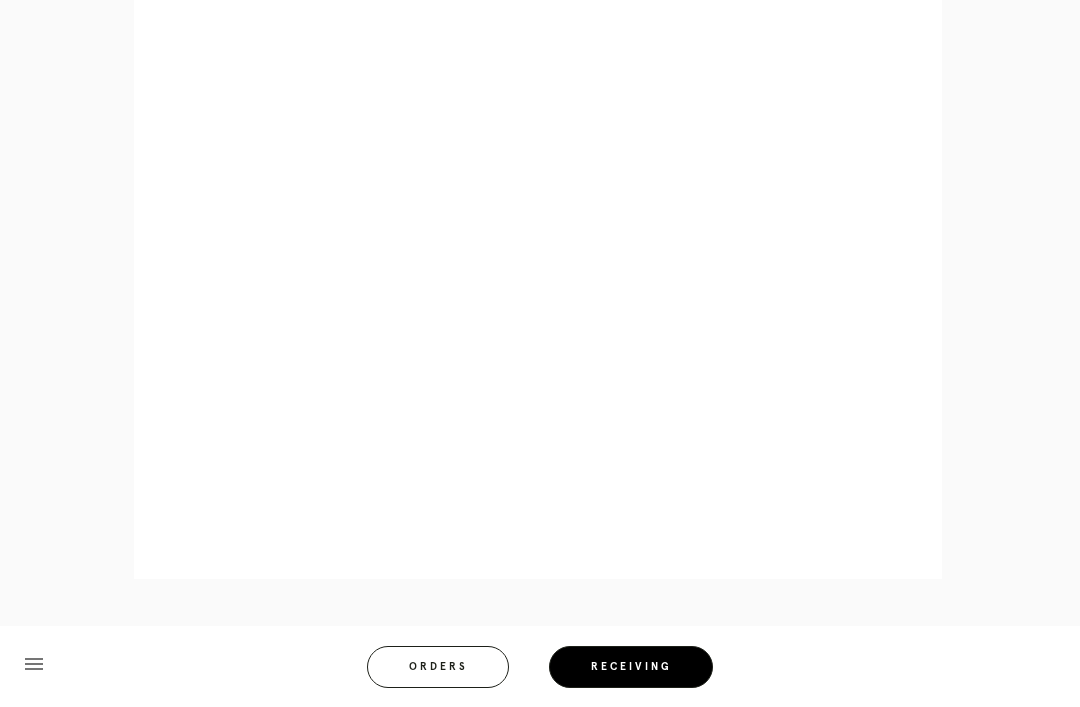 scroll, scrollTop: 858, scrollLeft: 0, axis: vertical 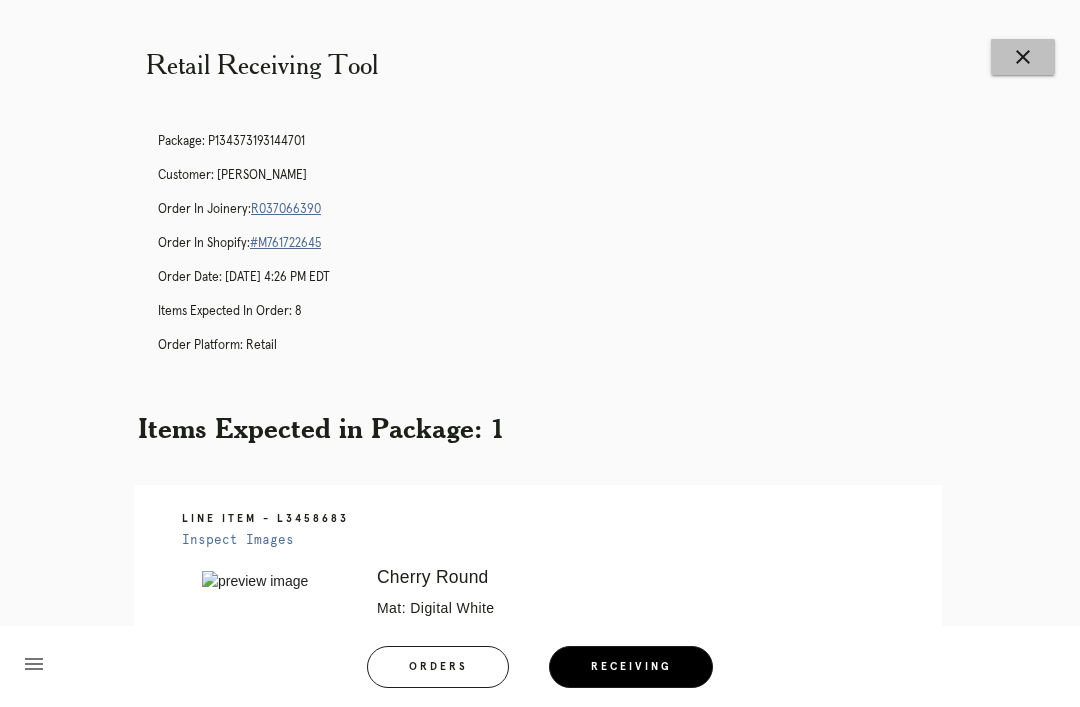 click on "close" at bounding box center (1023, 57) 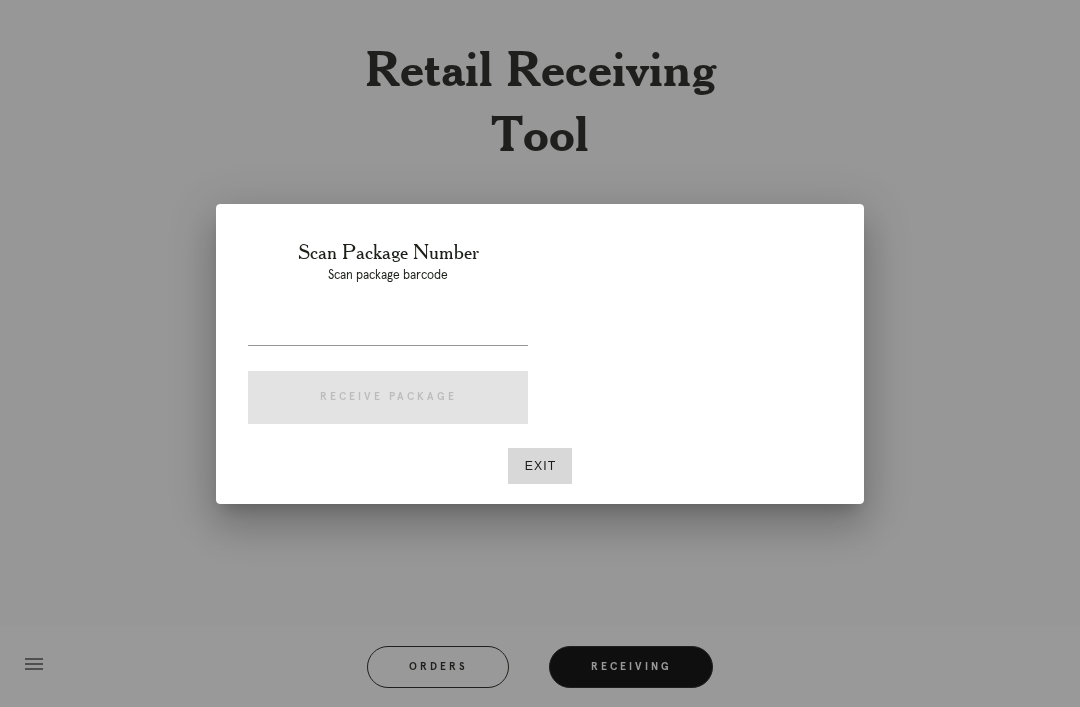 scroll, scrollTop: 0, scrollLeft: 0, axis: both 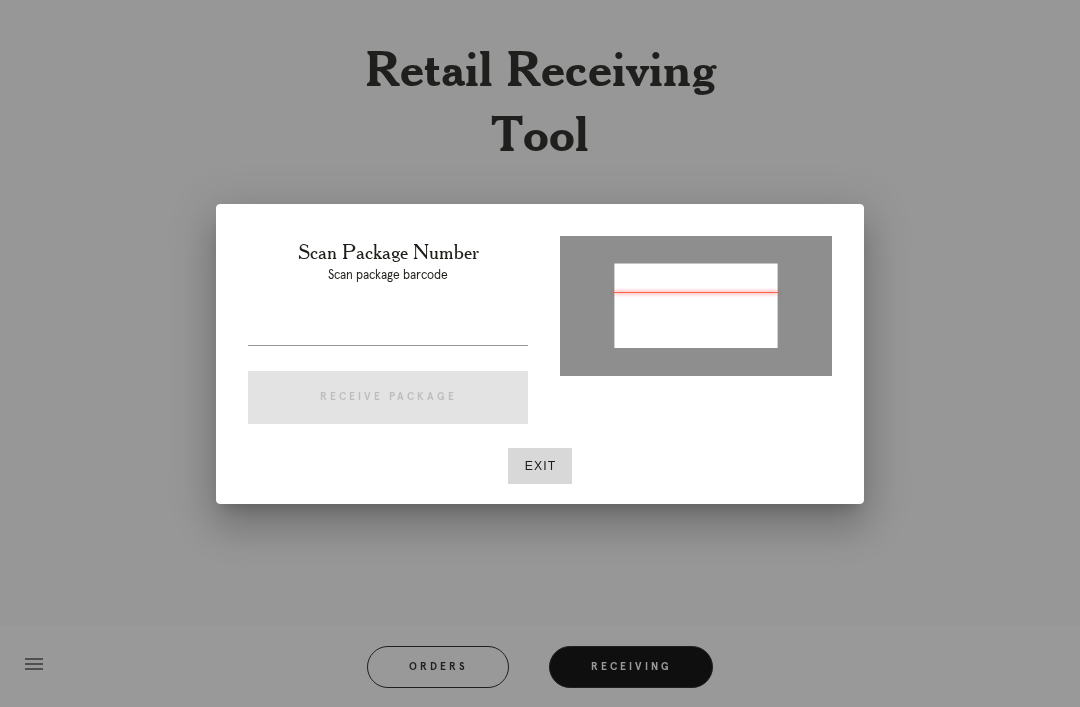type on "P260777274216836" 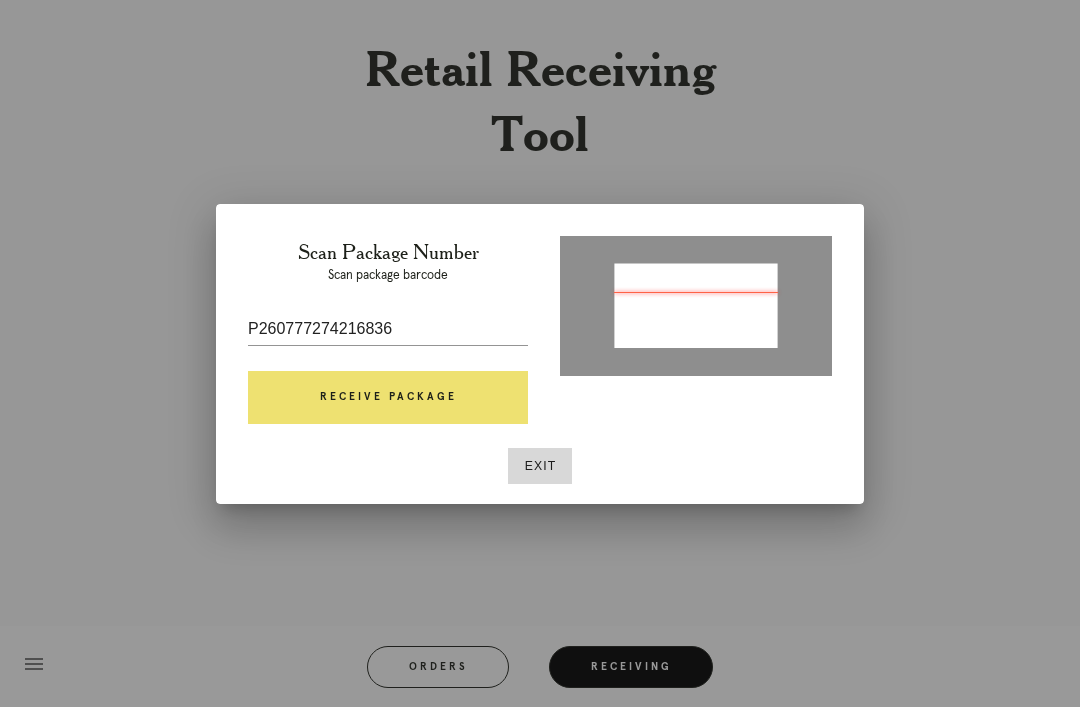 click on "Receive Package" at bounding box center (388, 398) 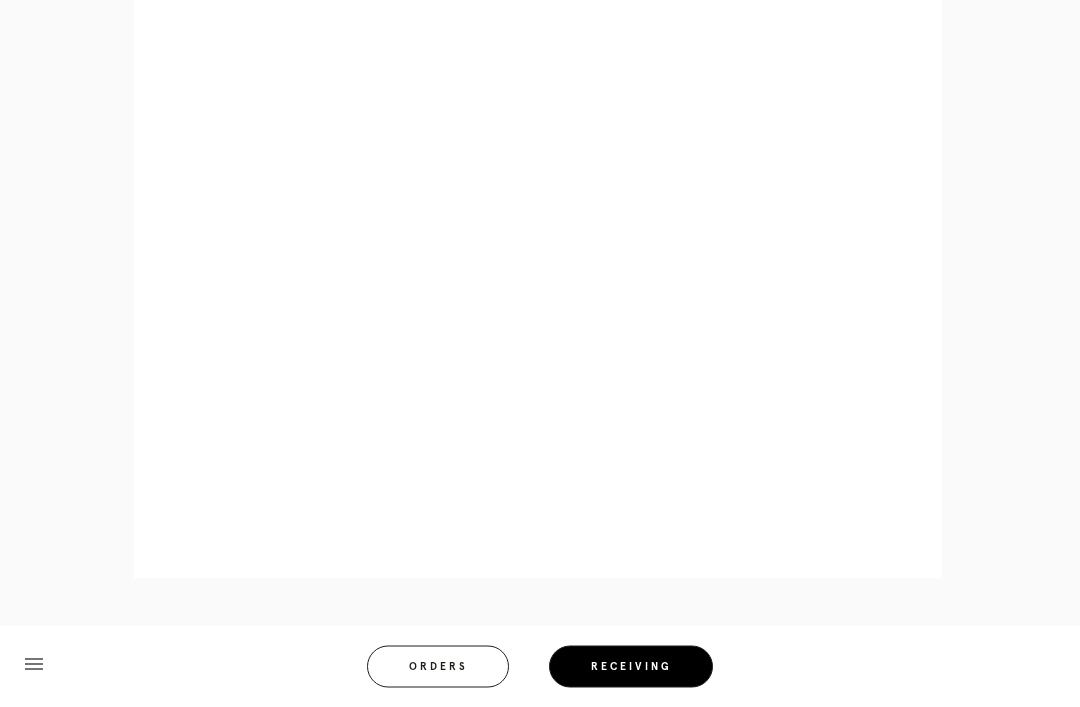 scroll, scrollTop: 962, scrollLeft: 0, axis: vertical 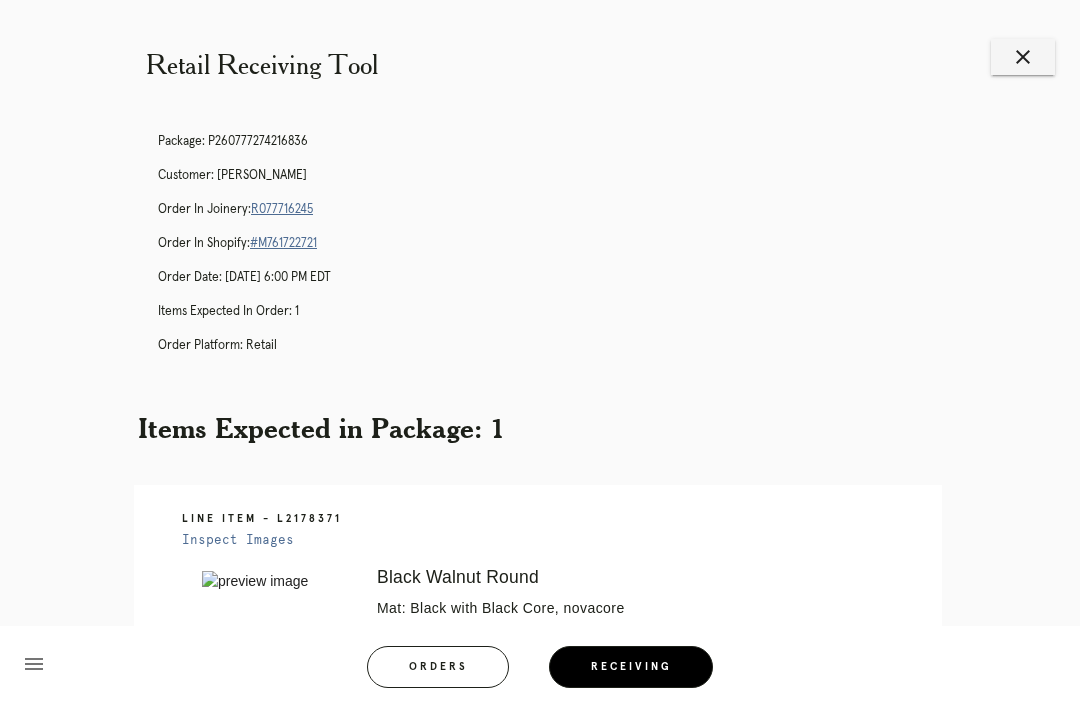 click on "close" at bounding box center (1023, 57) 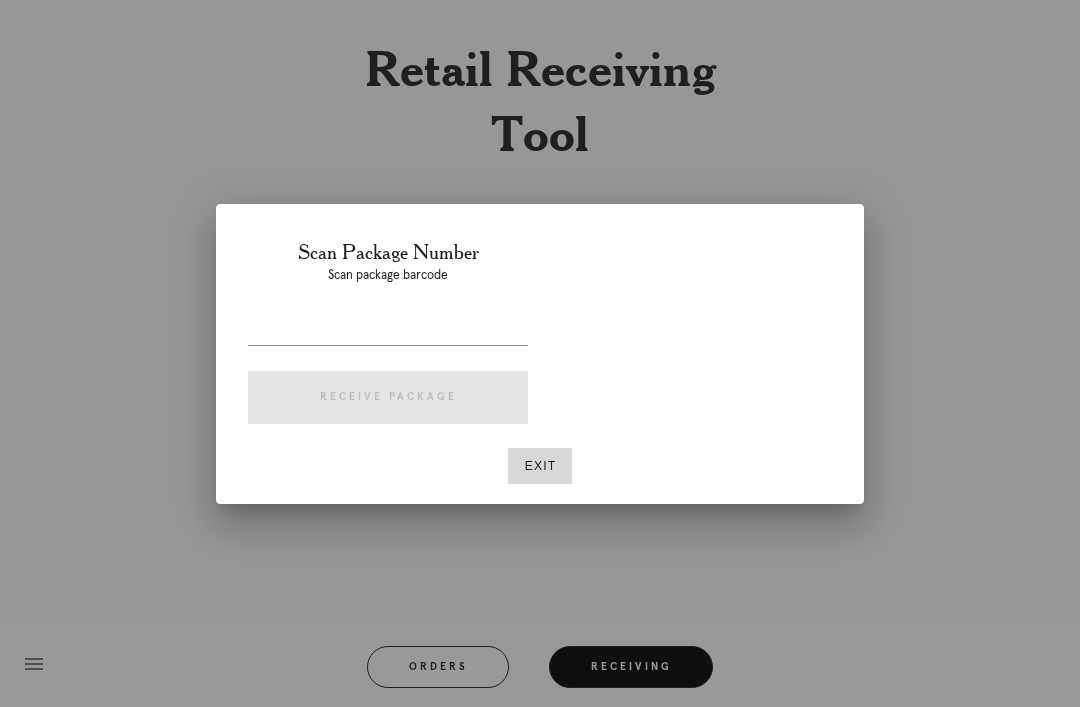 scroll, scrollTop: 0, scrollLeft: 0, axis: both 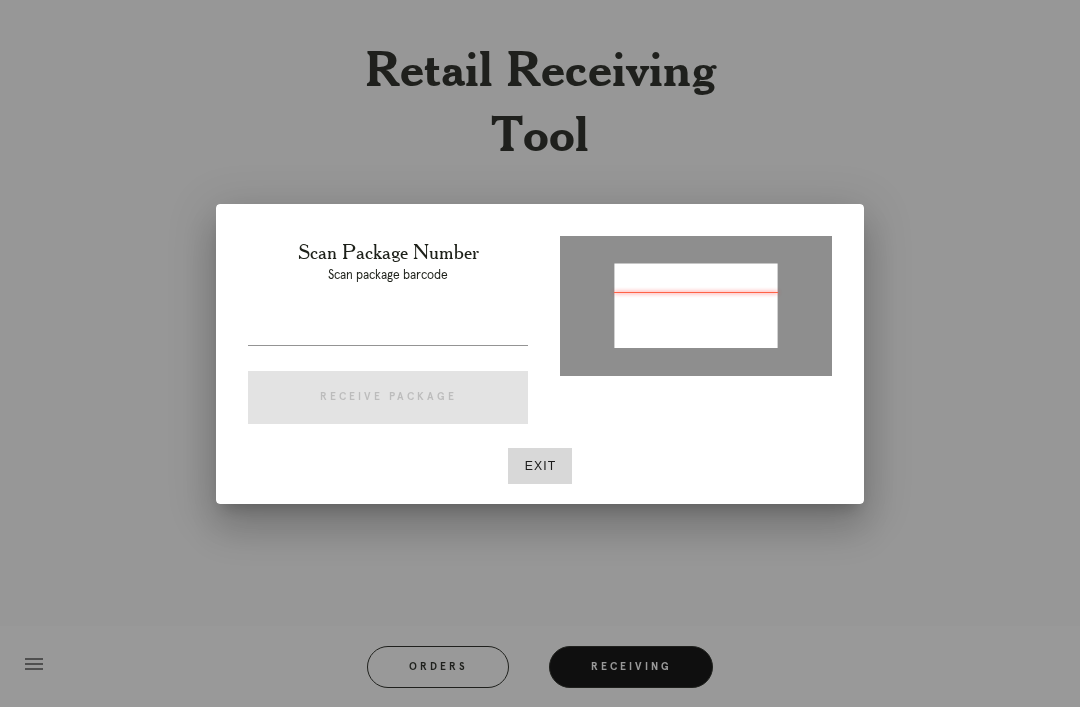 type on "P420124624877707" 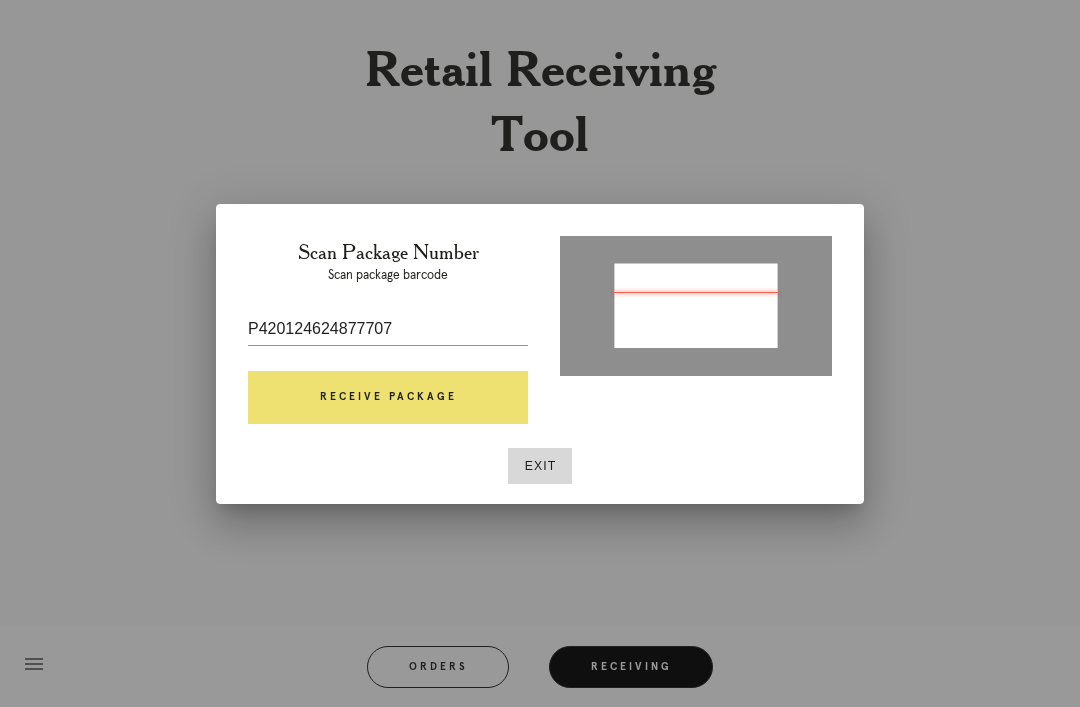 click on "Receive Package" at bounding box center [388, 398] 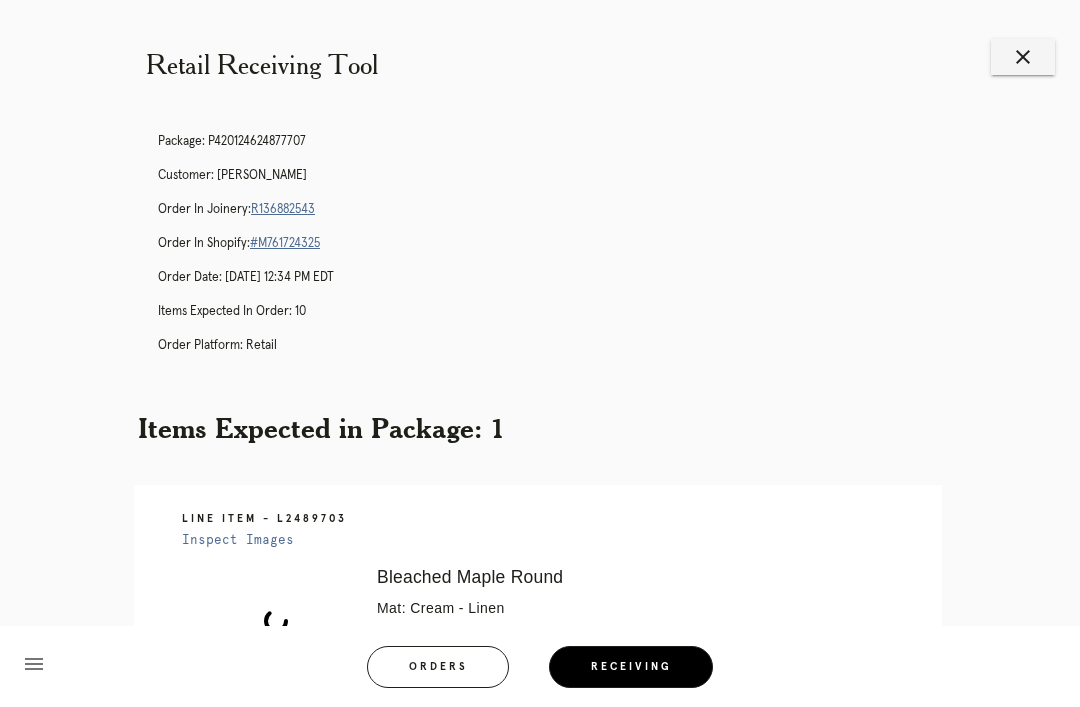 scroll, scrollTop: 11, scrollLeft: 0, axis: vertical 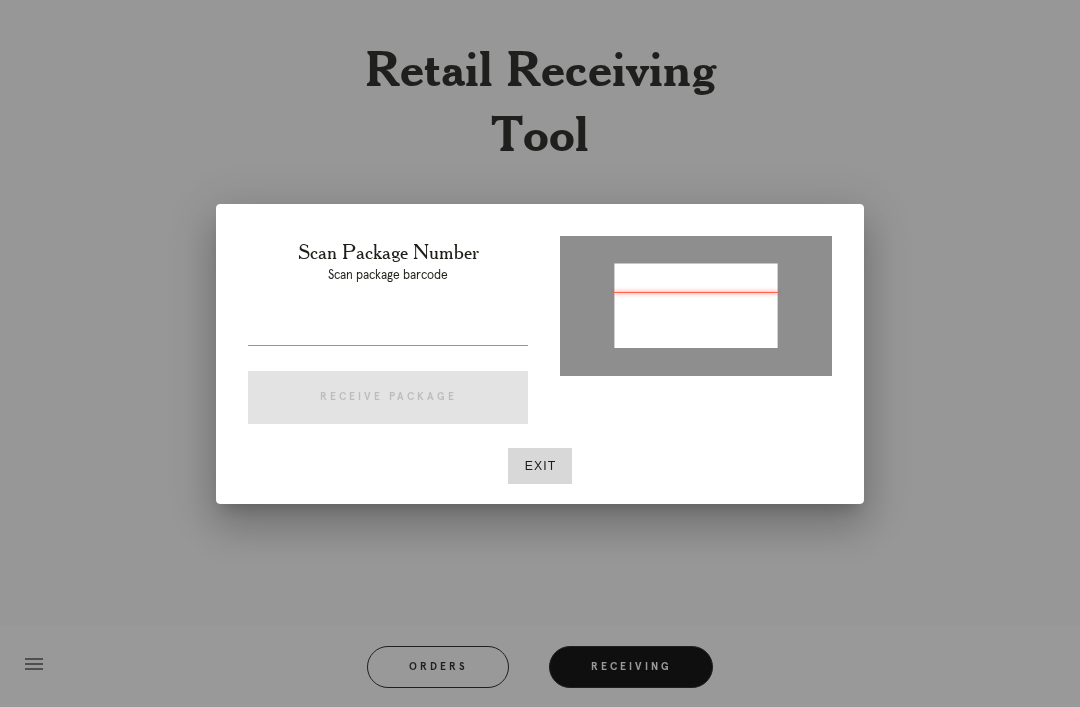 type on "P420124624877707" 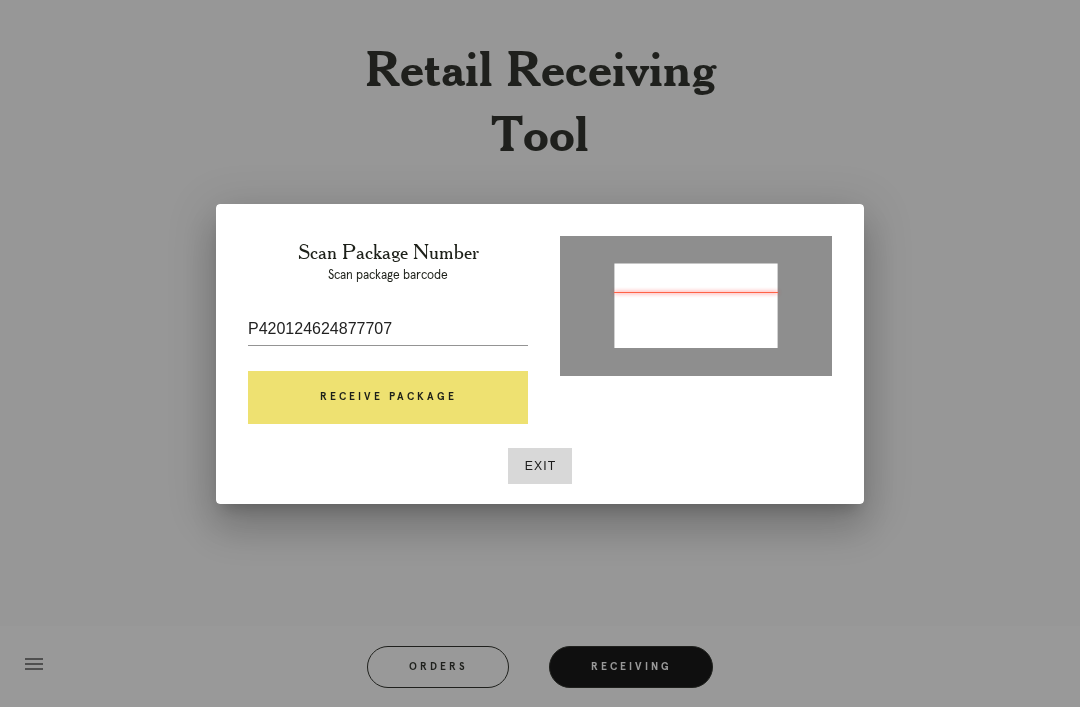 click on "Receive Package" at bounding box center [388, 398] 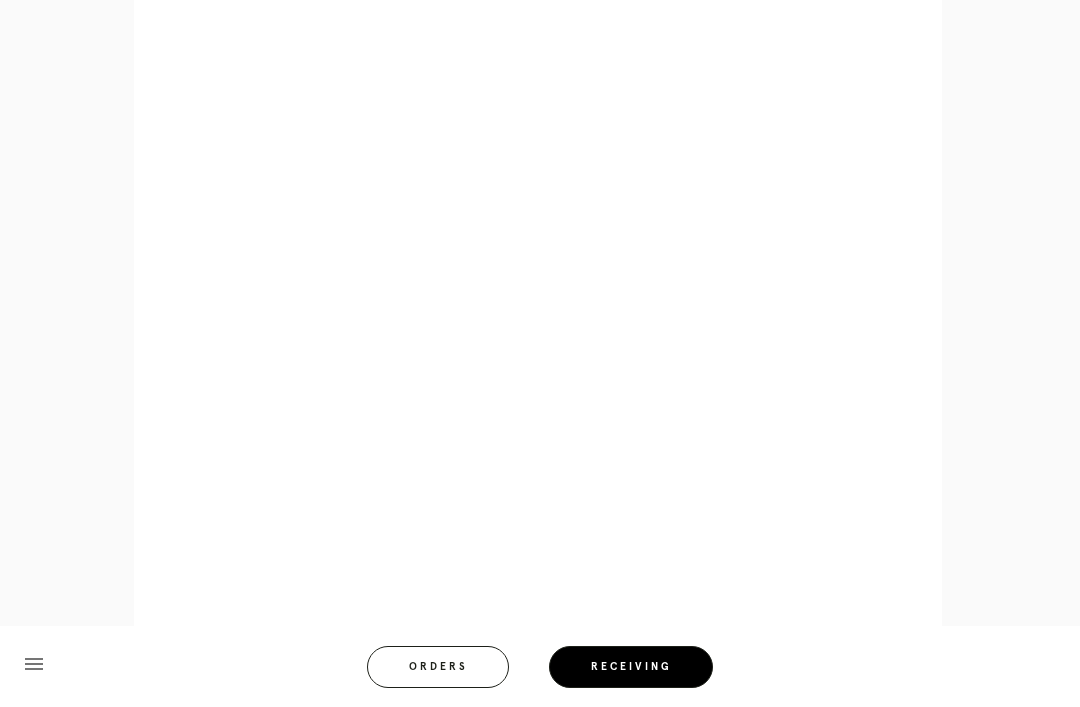 scroll, scrollTop: 928, scrollLeft: 0, axis: vertical 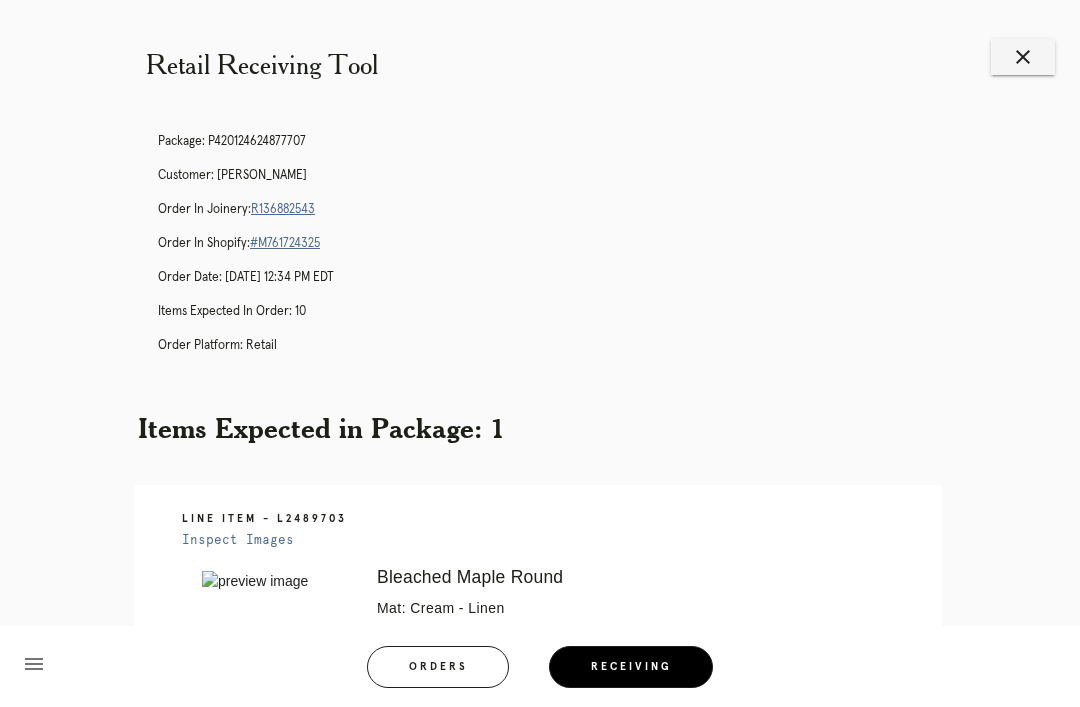 click on "close" at bounding box center (1023, 57) 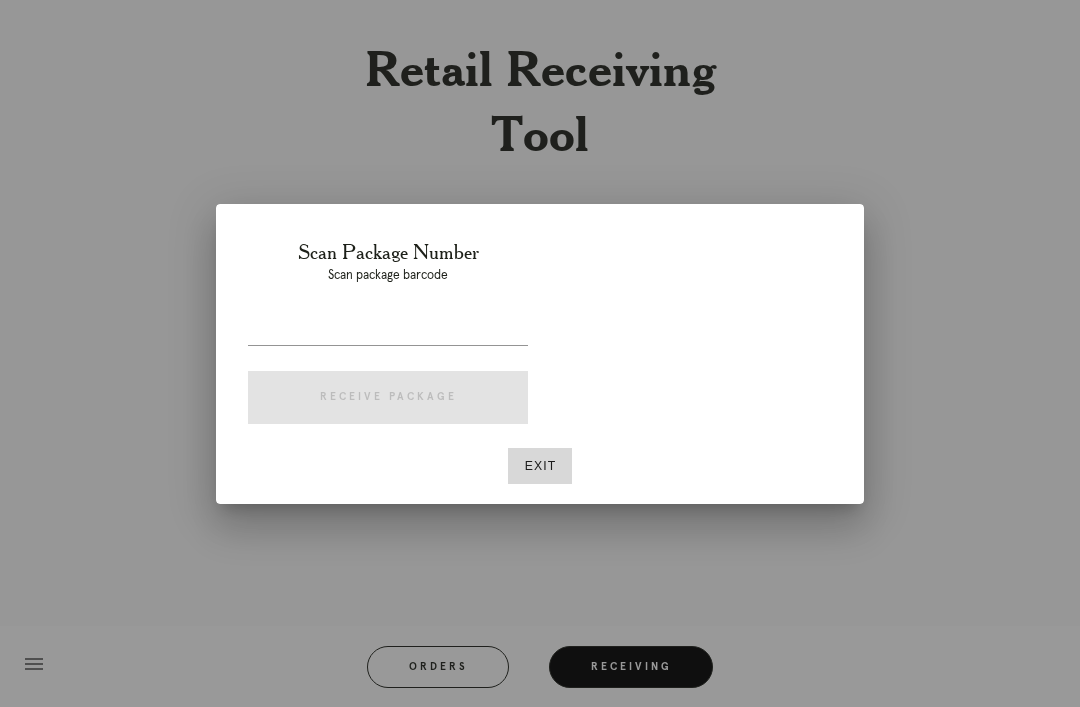 scroll, scrollTop: 0, scrollLeft: 0, axis: both 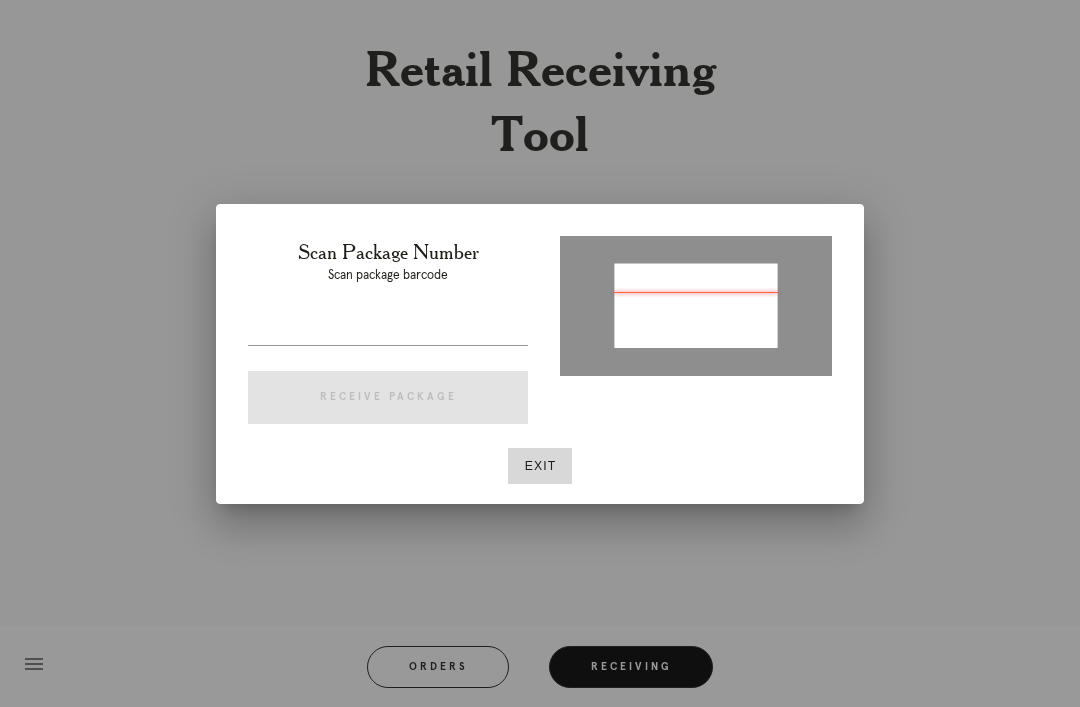 type on "P871602674275125" 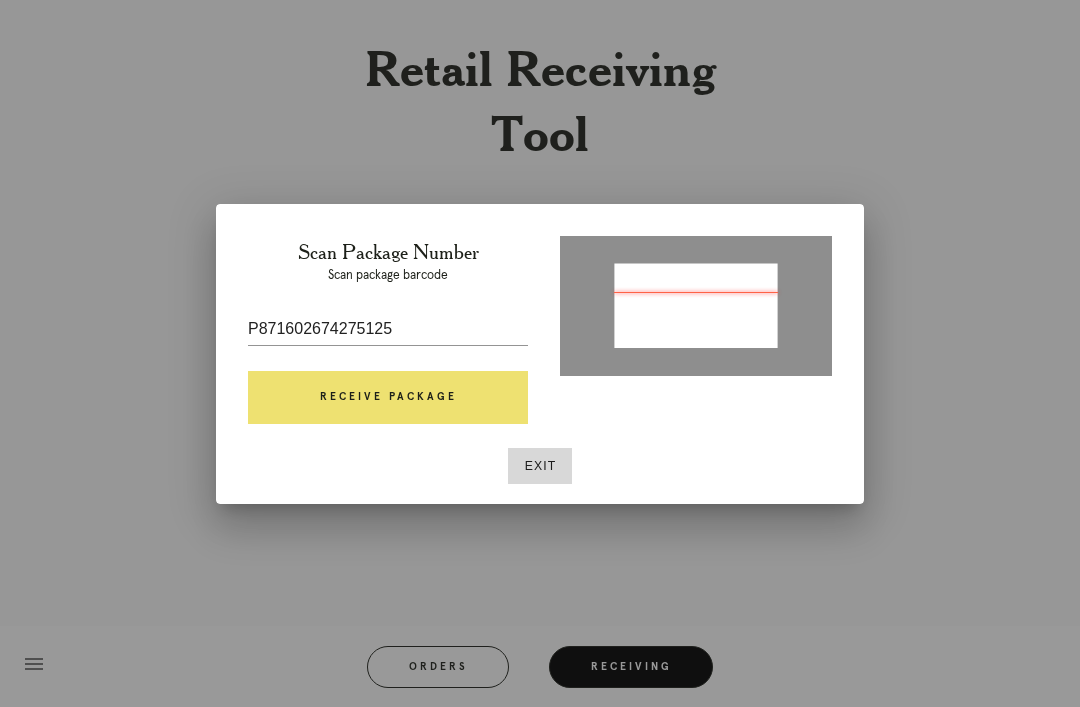 click on "Receive Package" at bounding box center [388, 398] 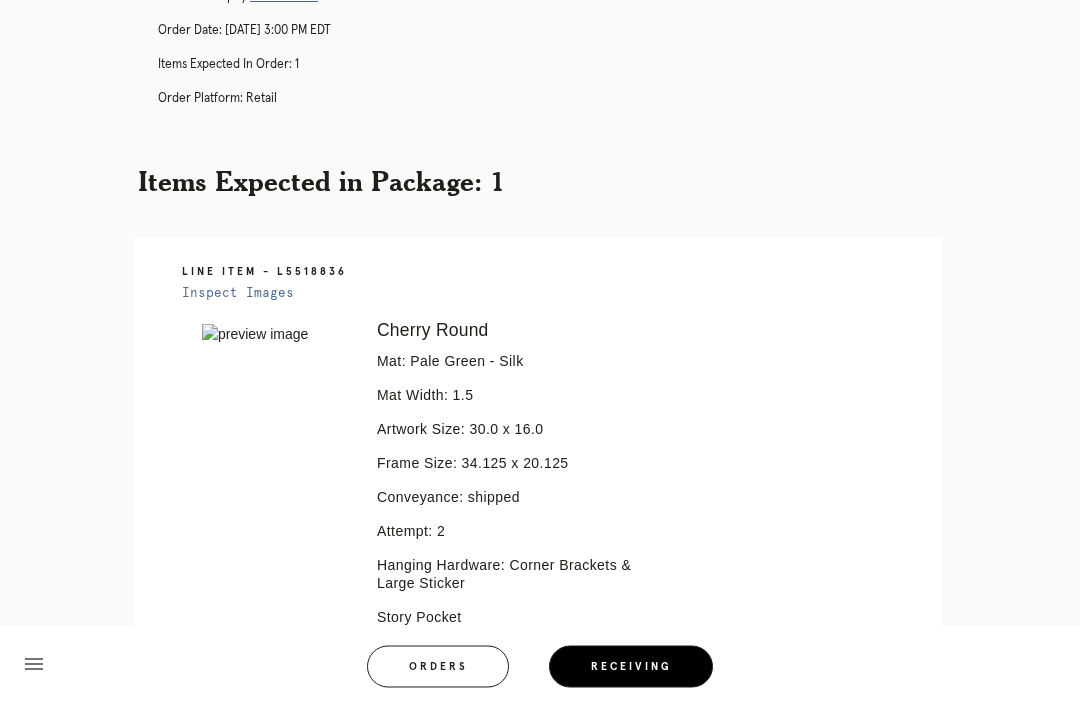 scroll, scrollTop: 241, scrollLeft: 0, axis: vertical 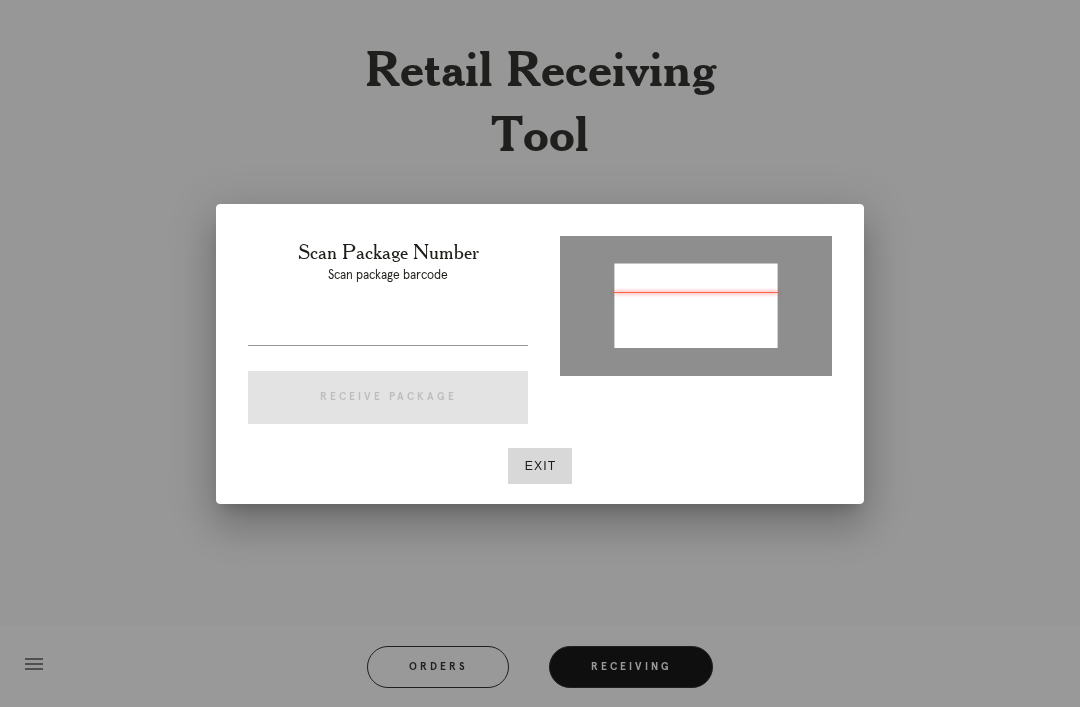 type on "P871602674275125" 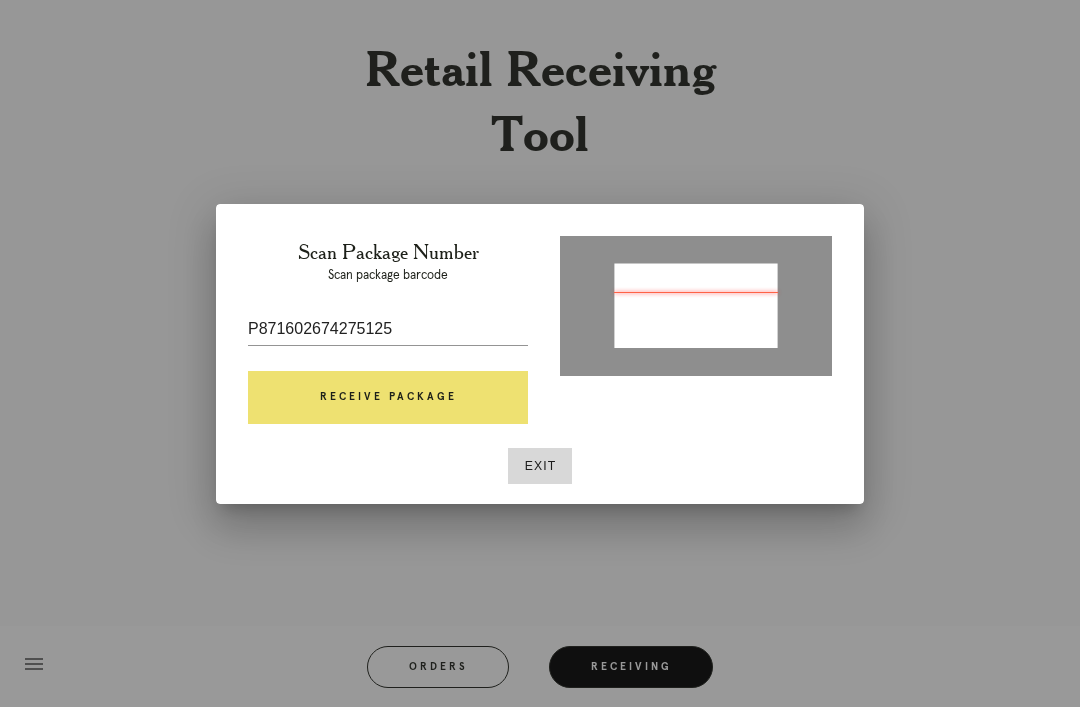click on "Receive Package" at bounding box center [388, 398] 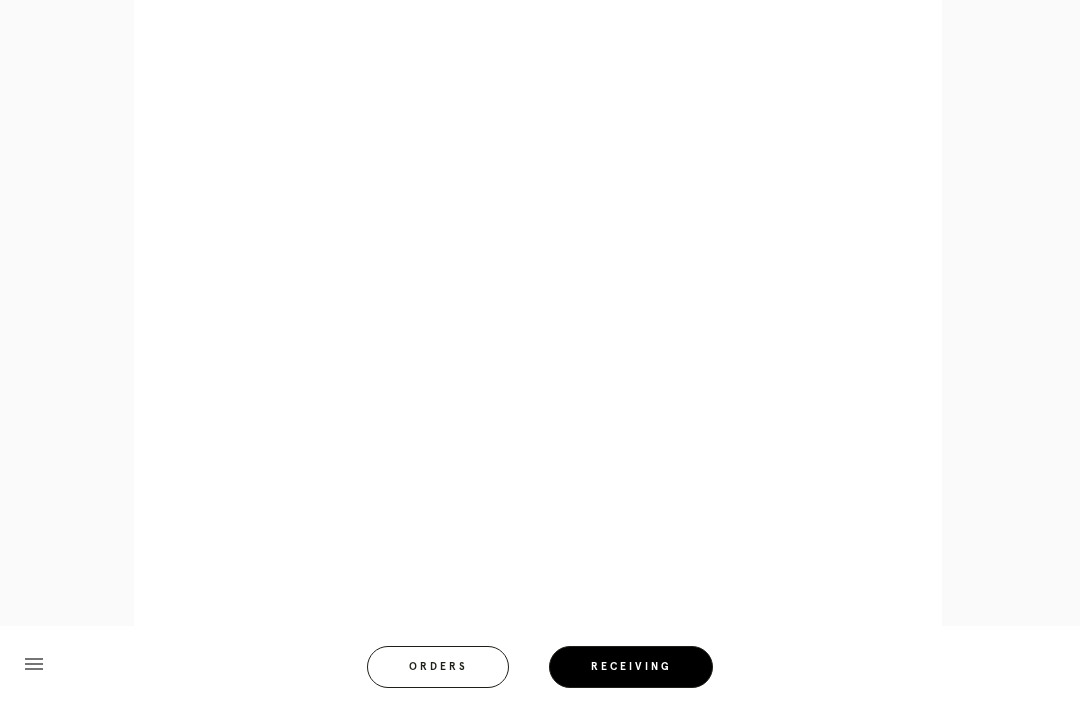 scroll, scrollTop: 1134, scrollLeft: 0, axis: vertical 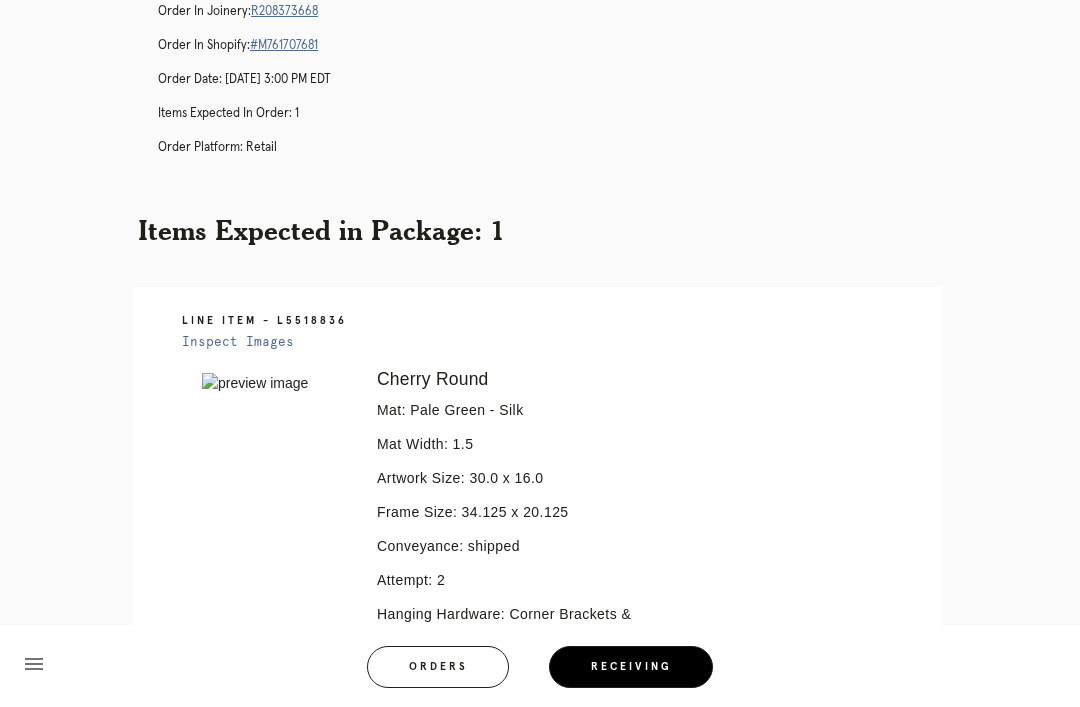 click on "Receiving" at bounding box center [631, 667] 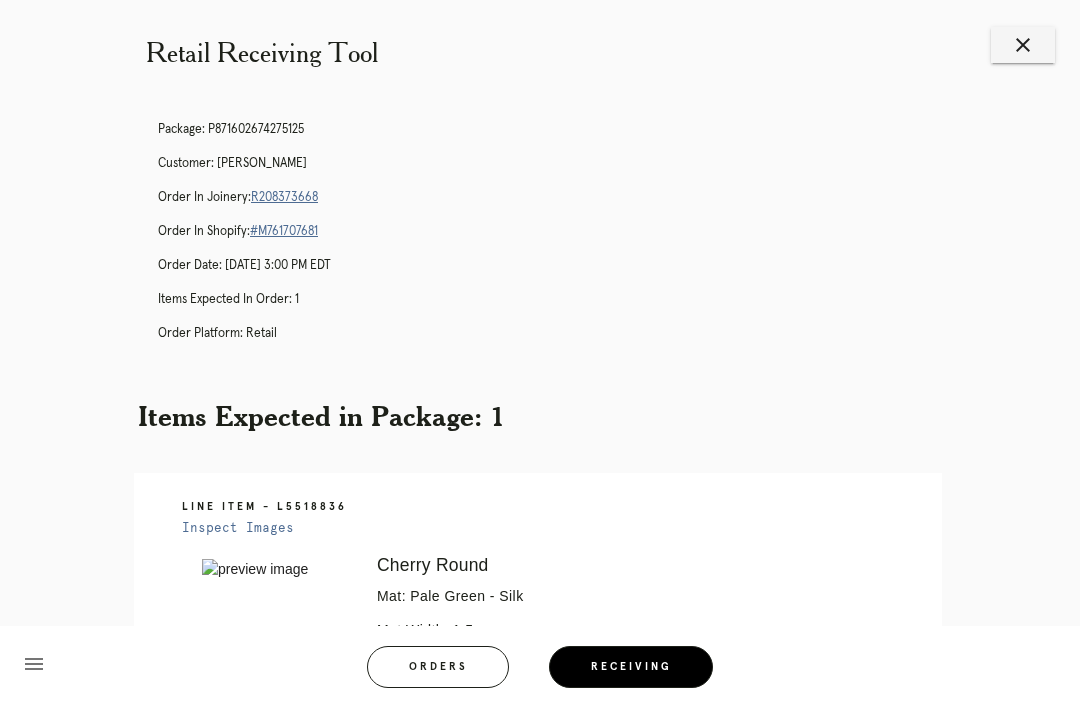 scroll, scrollTop: 0, scrollLeft: 0, axis: both 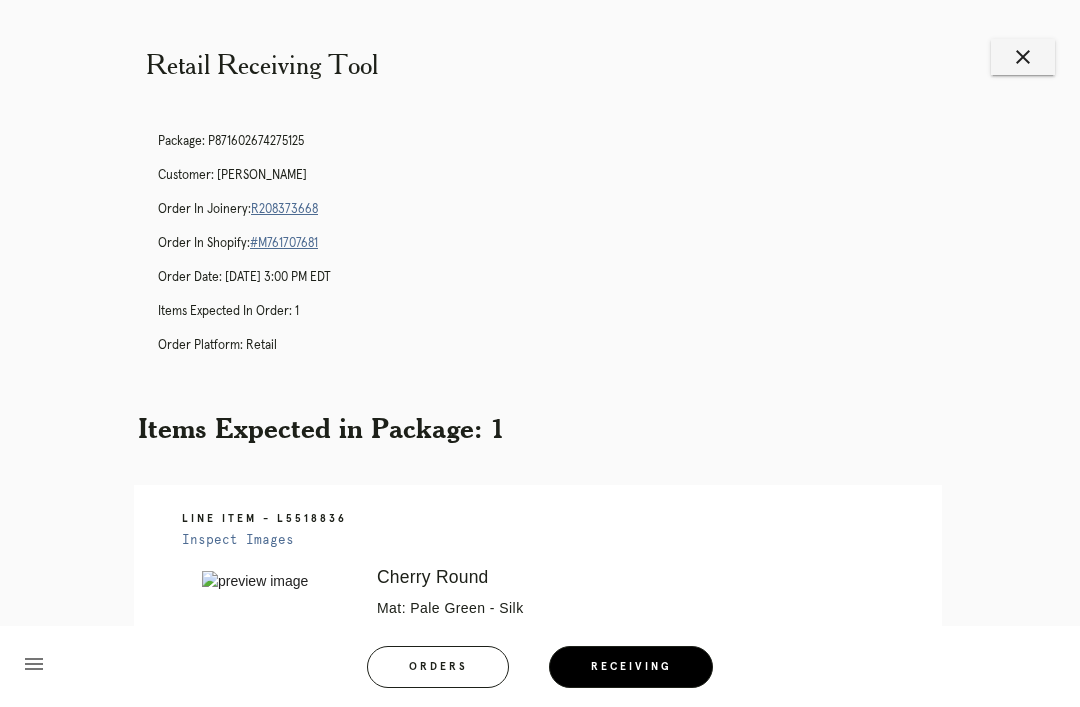 click on "close" at bounding box center [1023, 57] 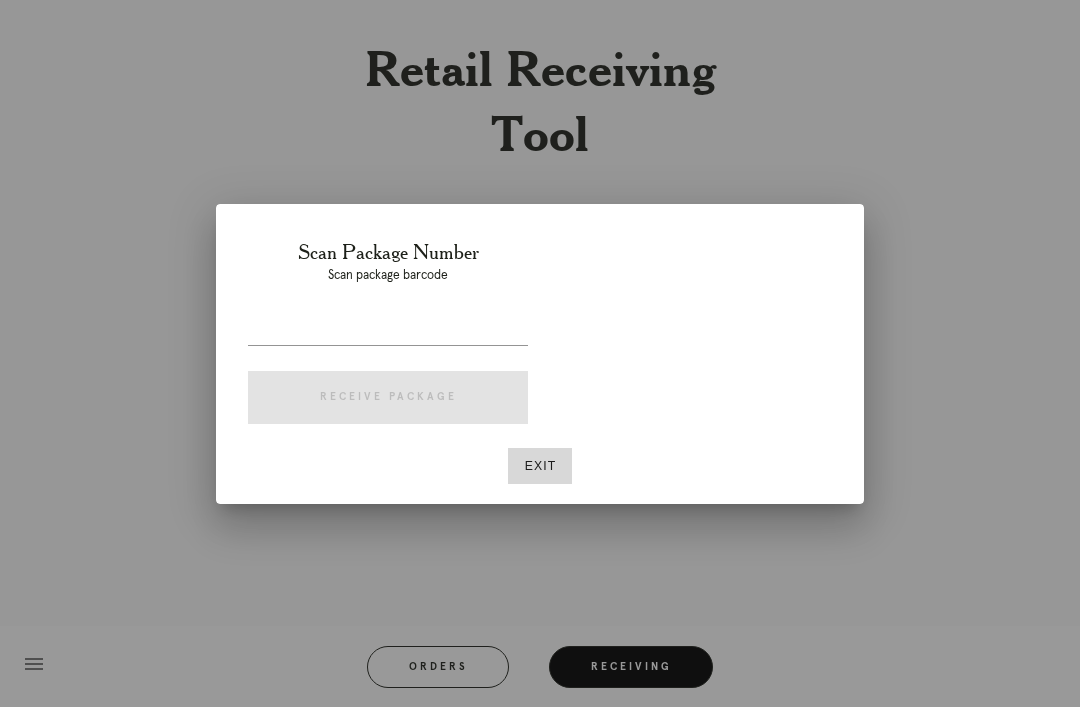 scroll, scrollTop: 0, scrollLeft: 0, axis: both 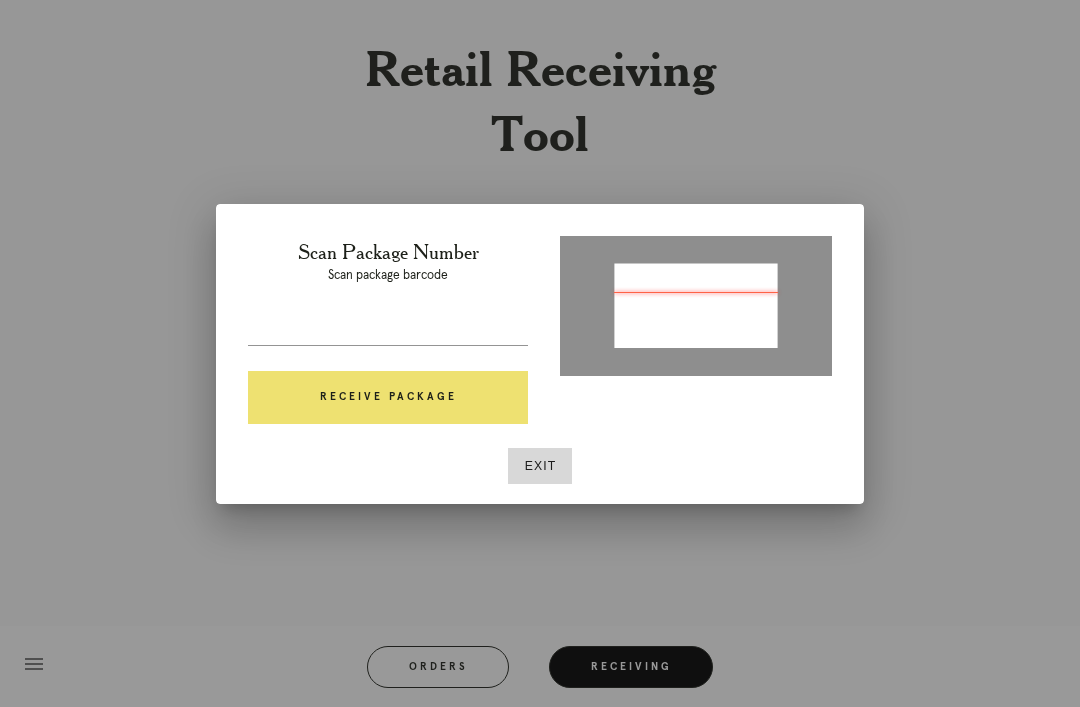 type on "P413984556652008" 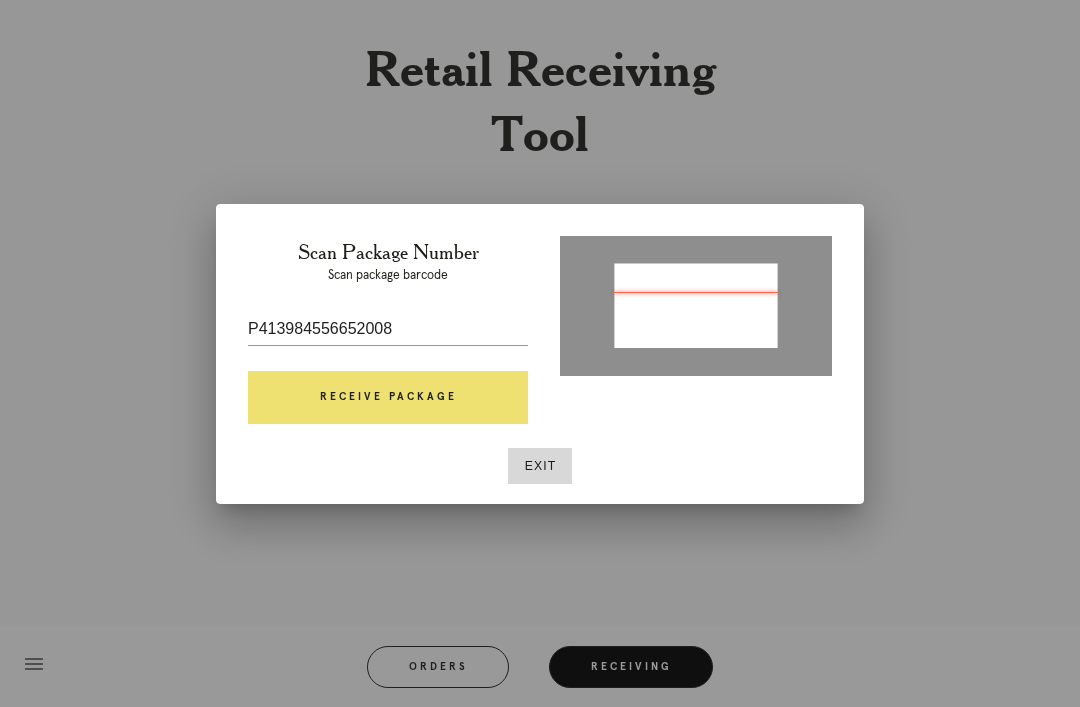click on "Receive Package" at bounding box center (388, 398) 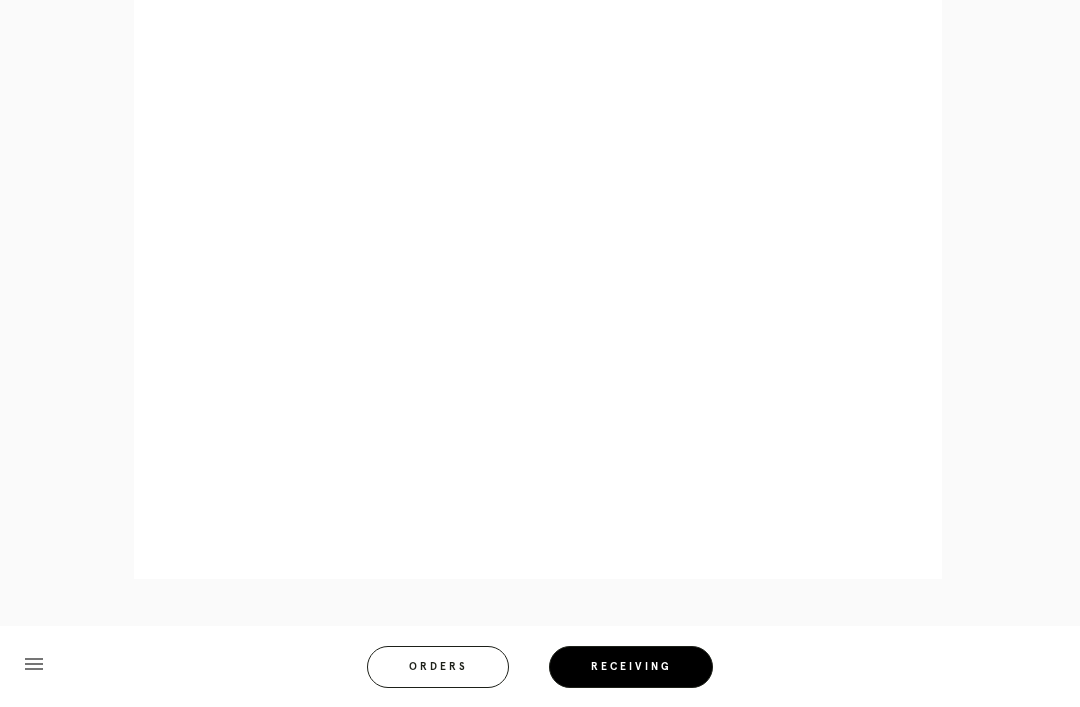scroll, scrollTop: 1030, scrollLeft: 0, axis: vertical 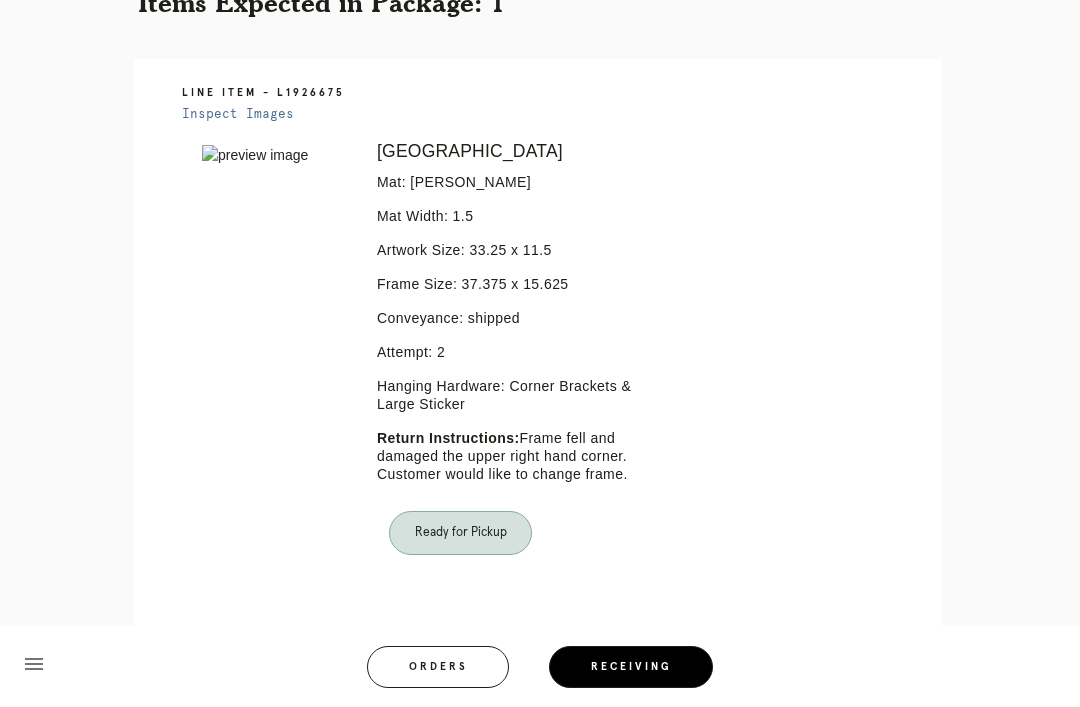 click on "Receiving" at bounding box center [631, 667] 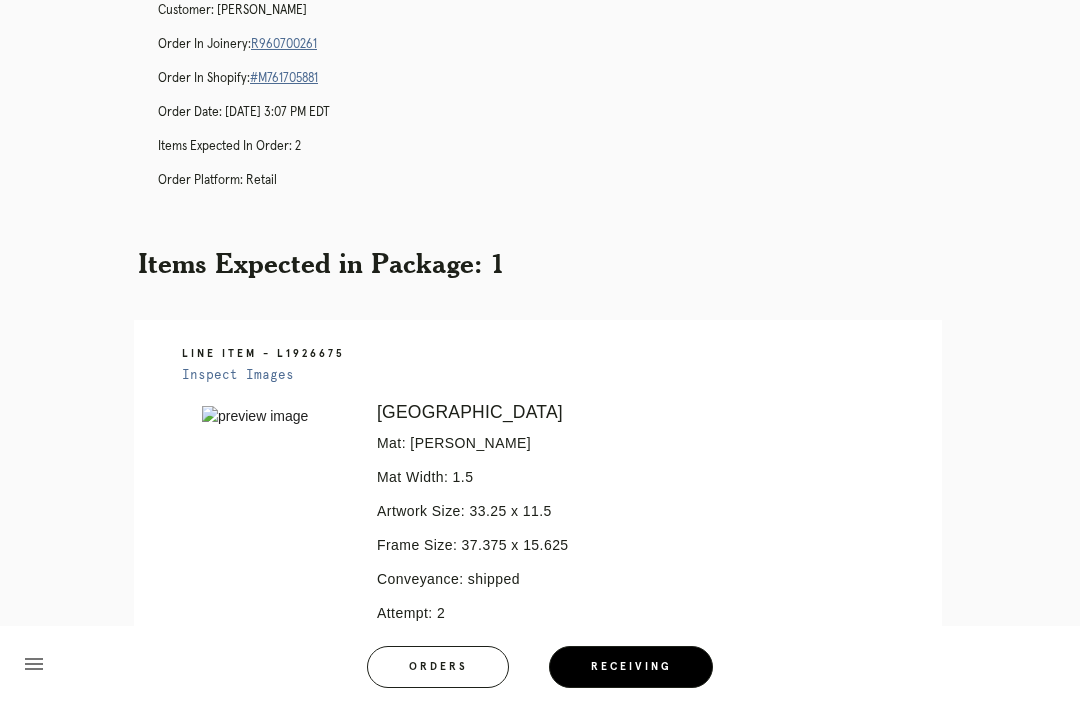 scroll, scrollTop: 0, scrollLeft: 0, axis: both 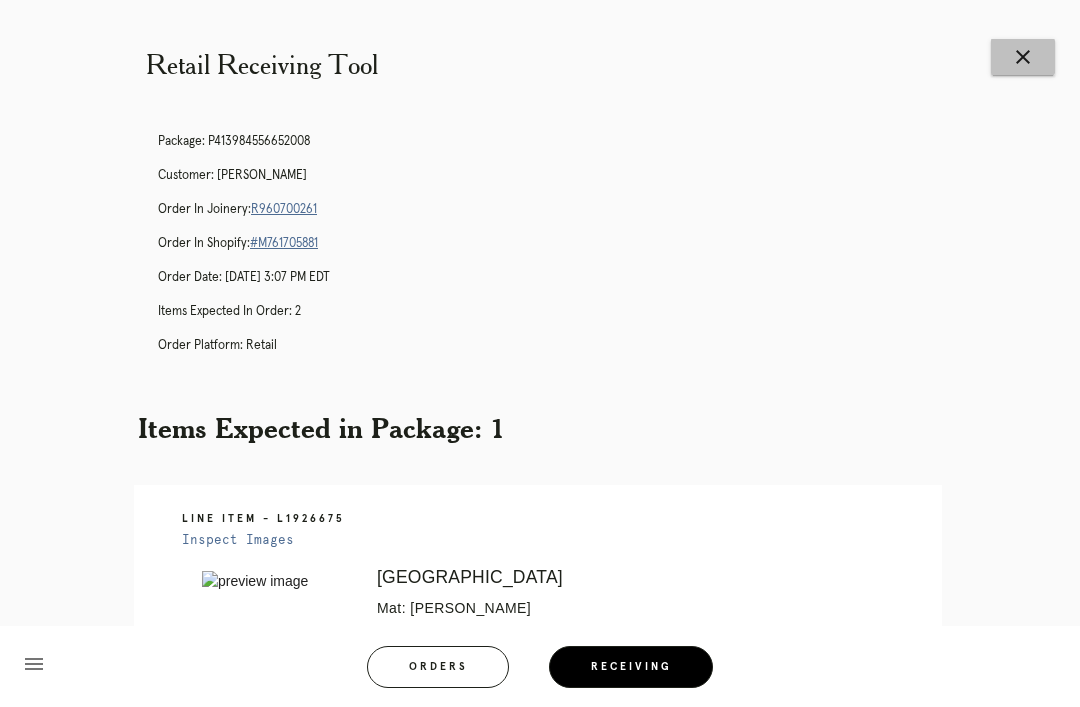 click on "close" at bounding box center [1023, 57] 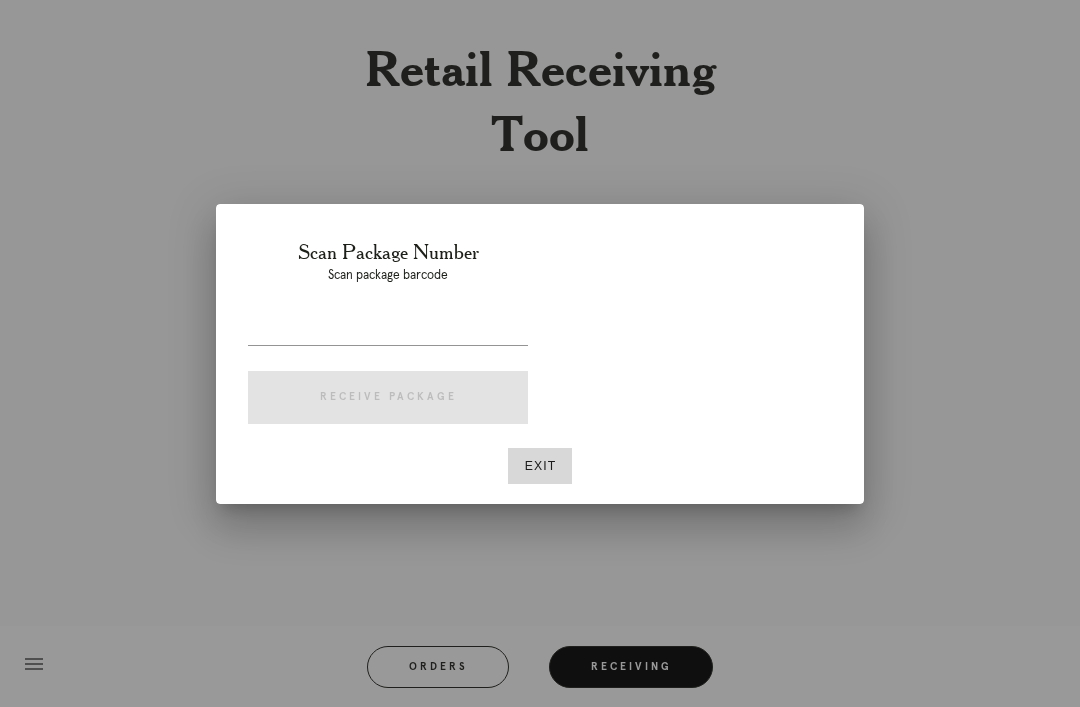 scroll, scrollTop: 0, scrollLeft: 0, axis: both 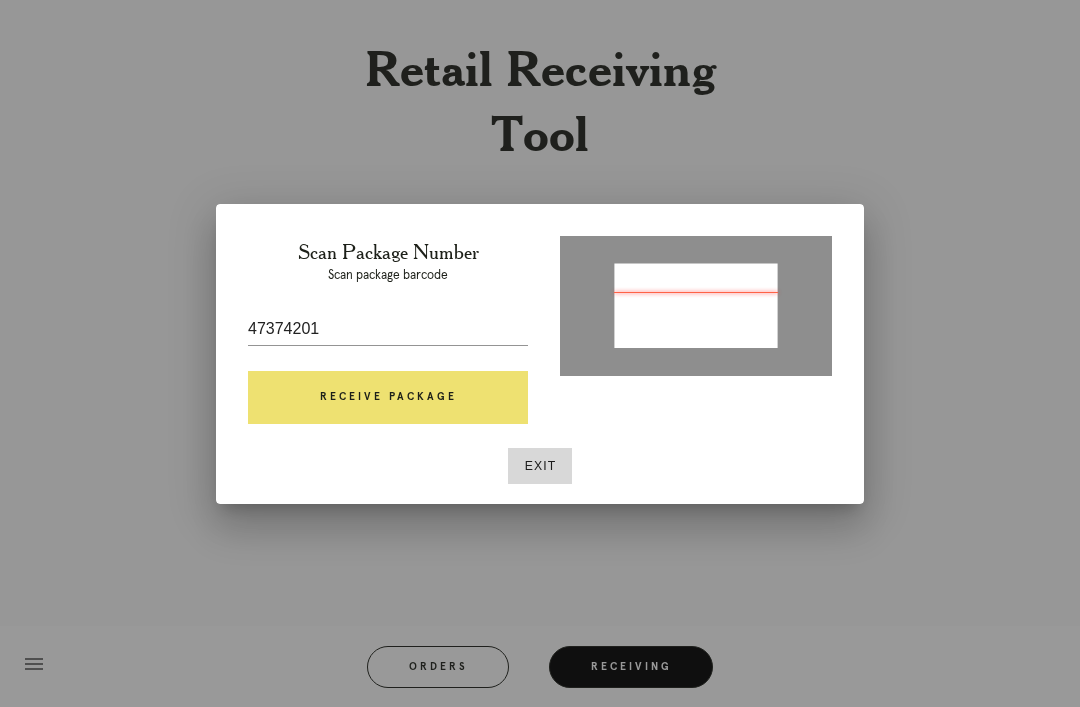 type on "P932996378259590" 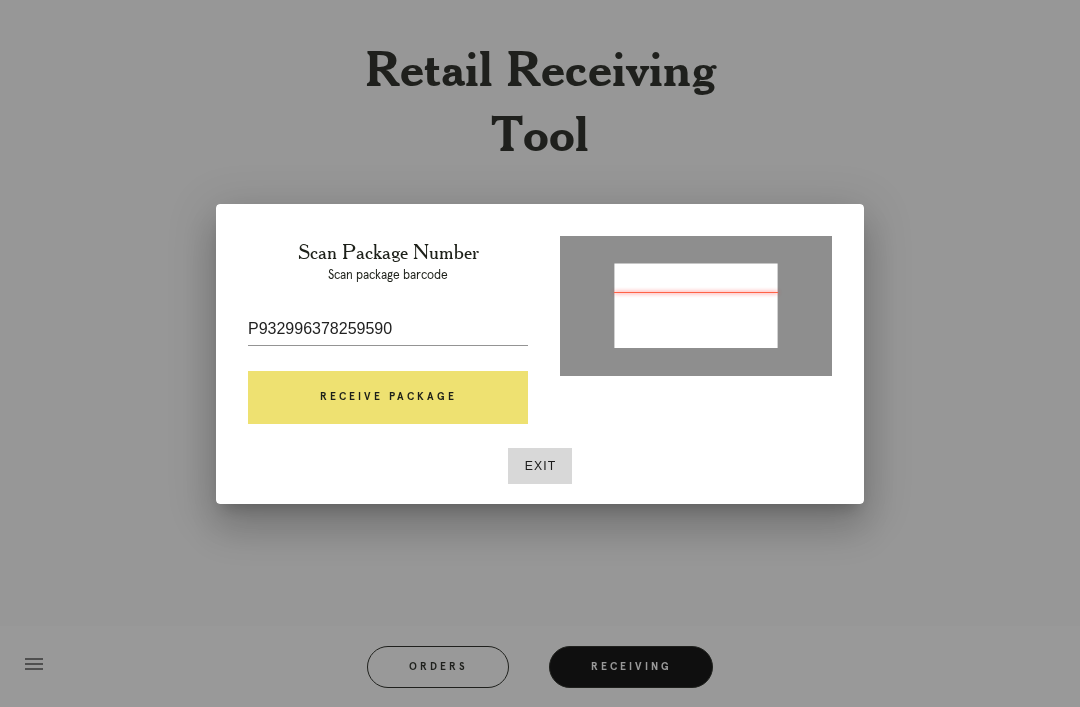 click on "Receive Package" at bounding box center (388, 398) 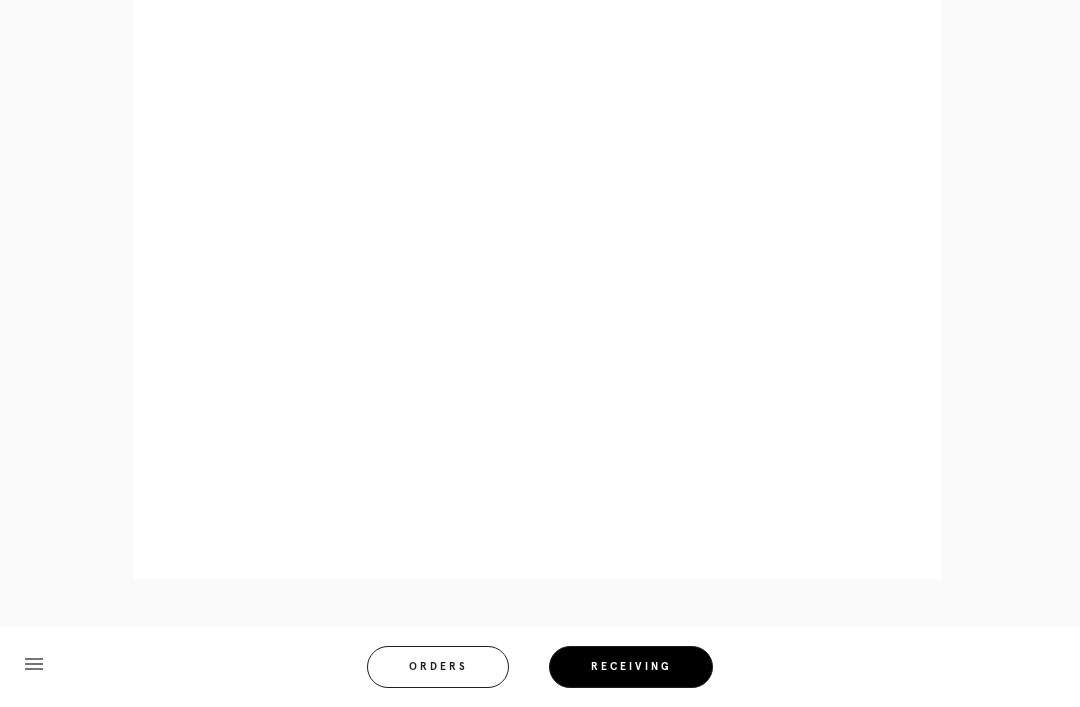 scroll, scrollTop: 910, scrollLeft: 0, axis: vertical 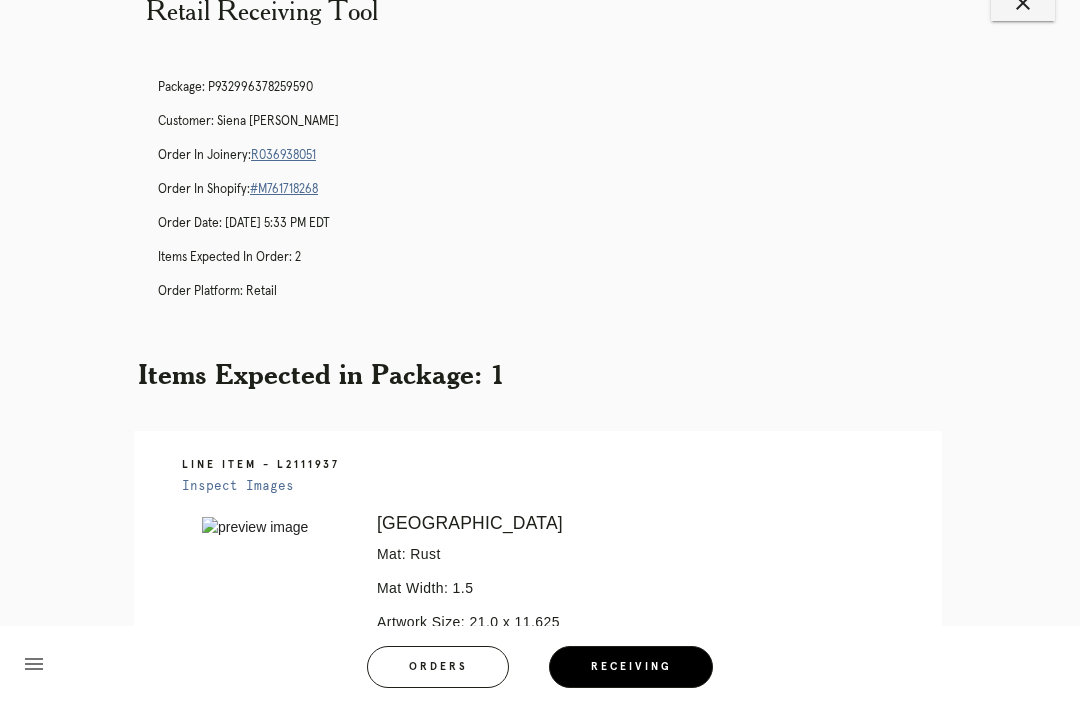 click on "close" at bounding box center [1023, 3] 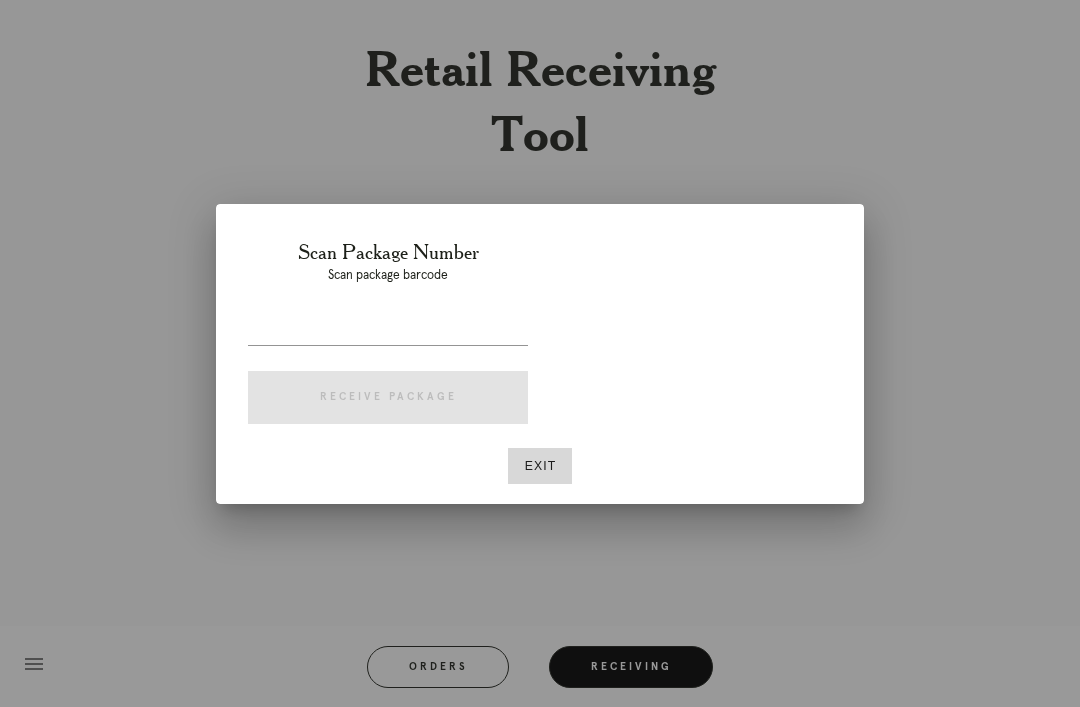 scroll, scrollTop: 64, scrollLeft: 0, axis: vertical 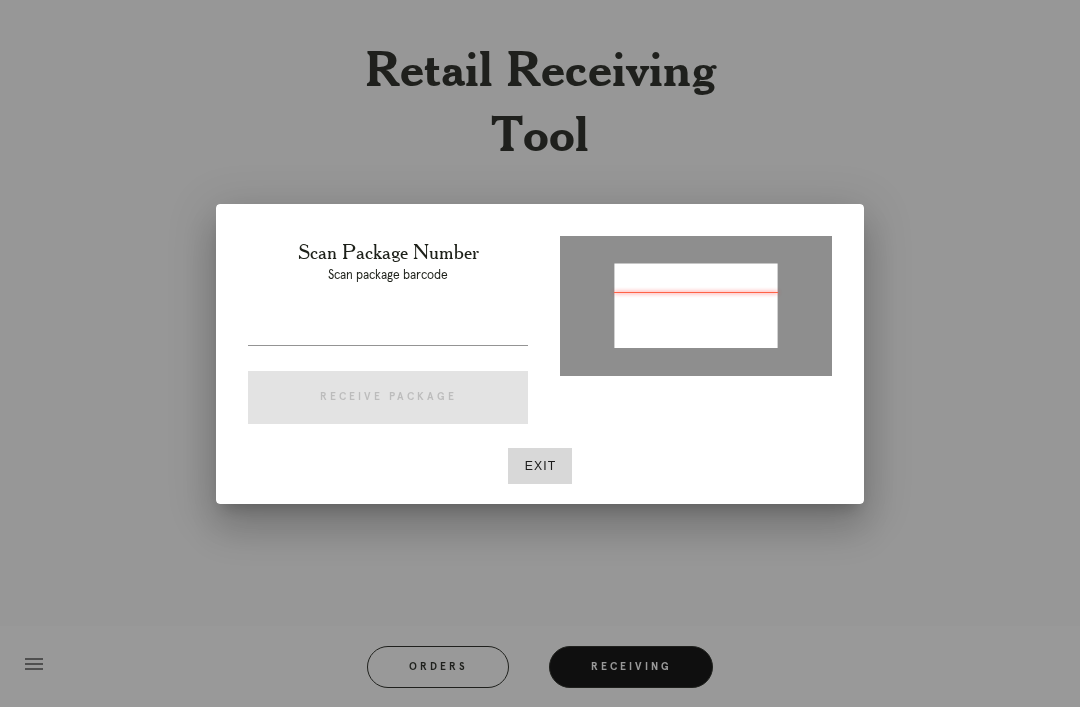 type on "P256637889704746" 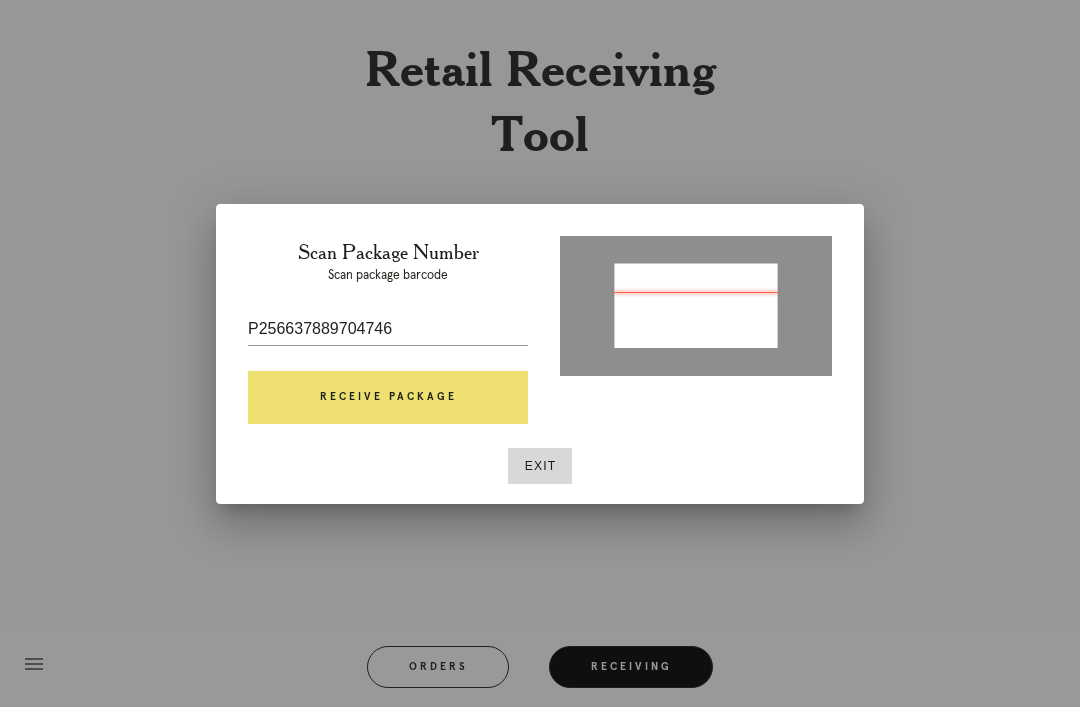 click on "Receive Package" at bounding box center (388, 398) 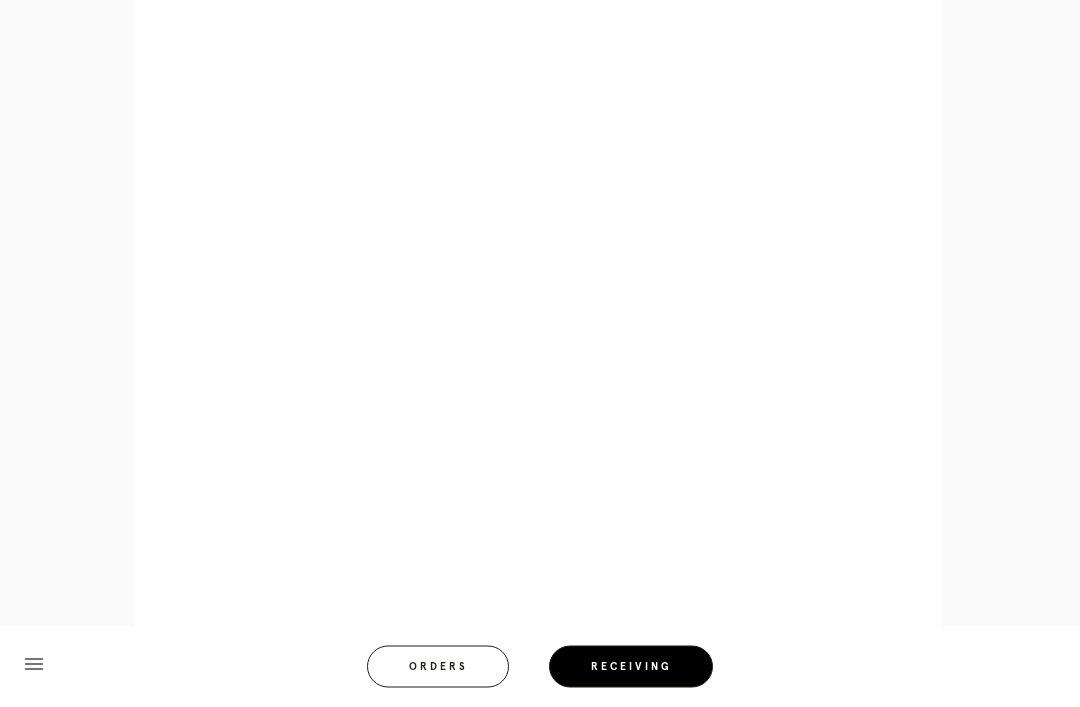scroll, scrollTop: 858, scrollLeft: 0, axis: vertical 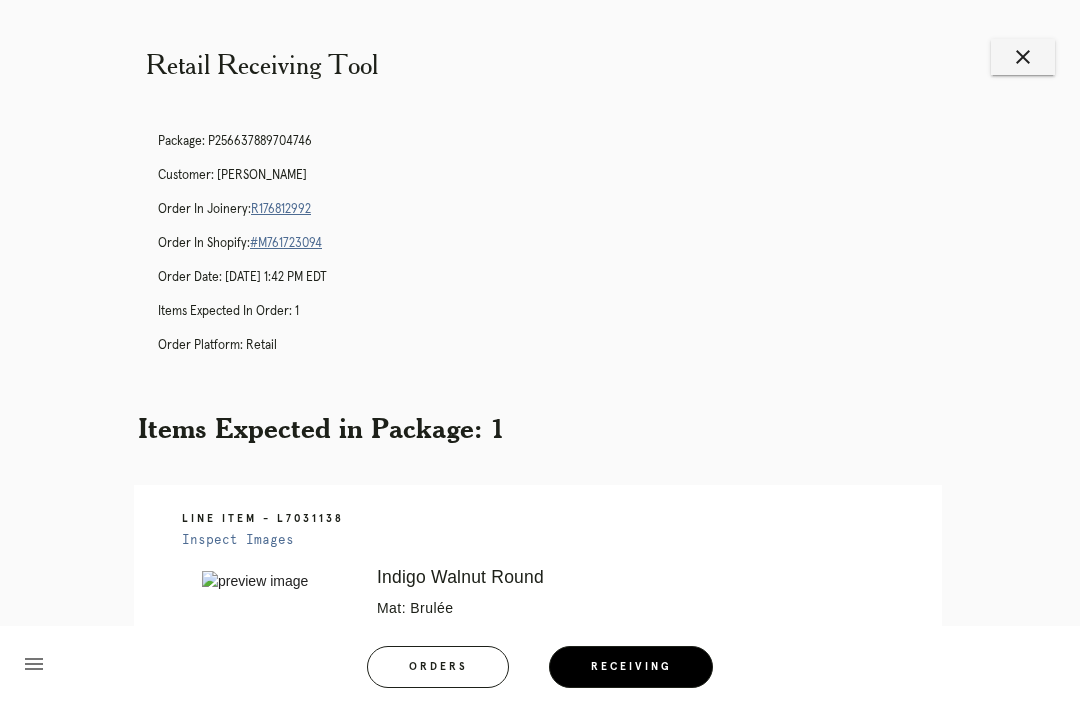 click on "close" at bounding box center (1023, 57) 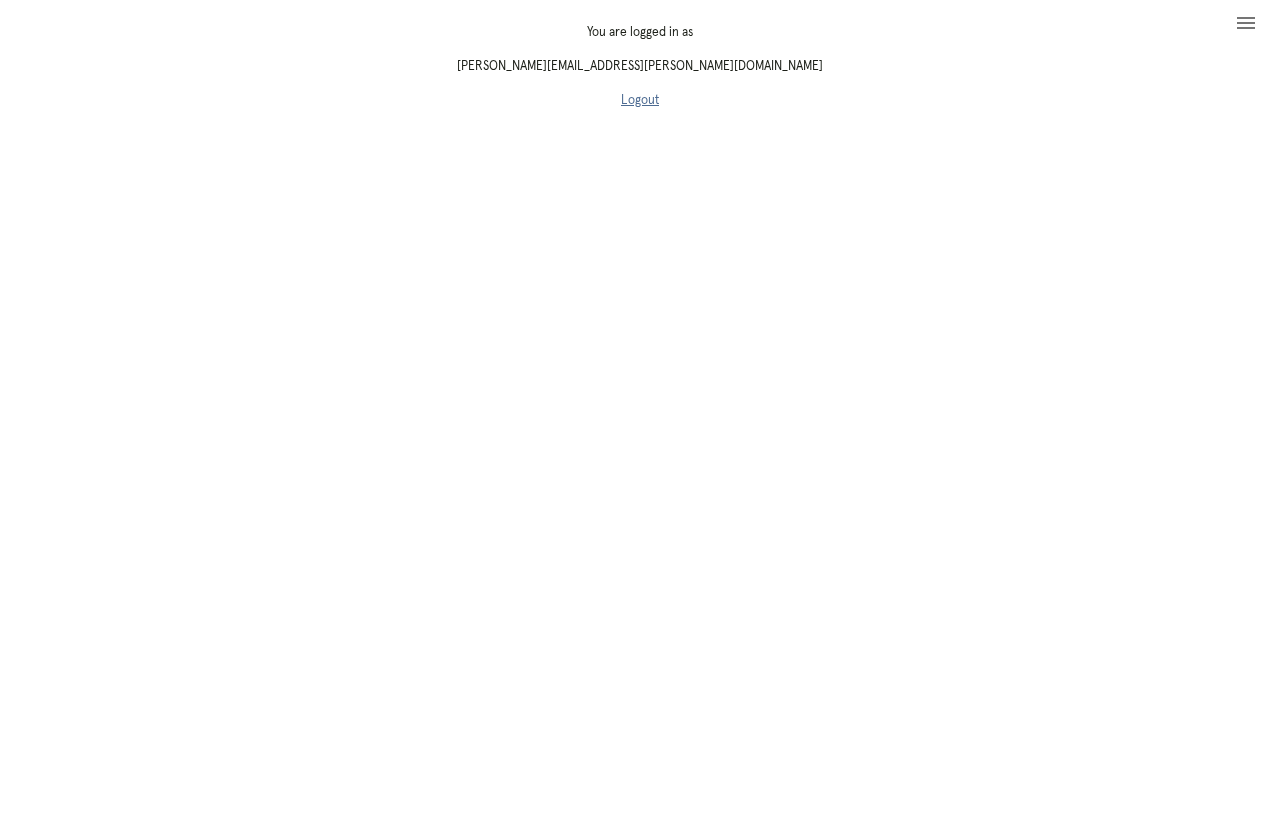 scroll, scrollTop: 0, scrollLeft: 0, axis: both 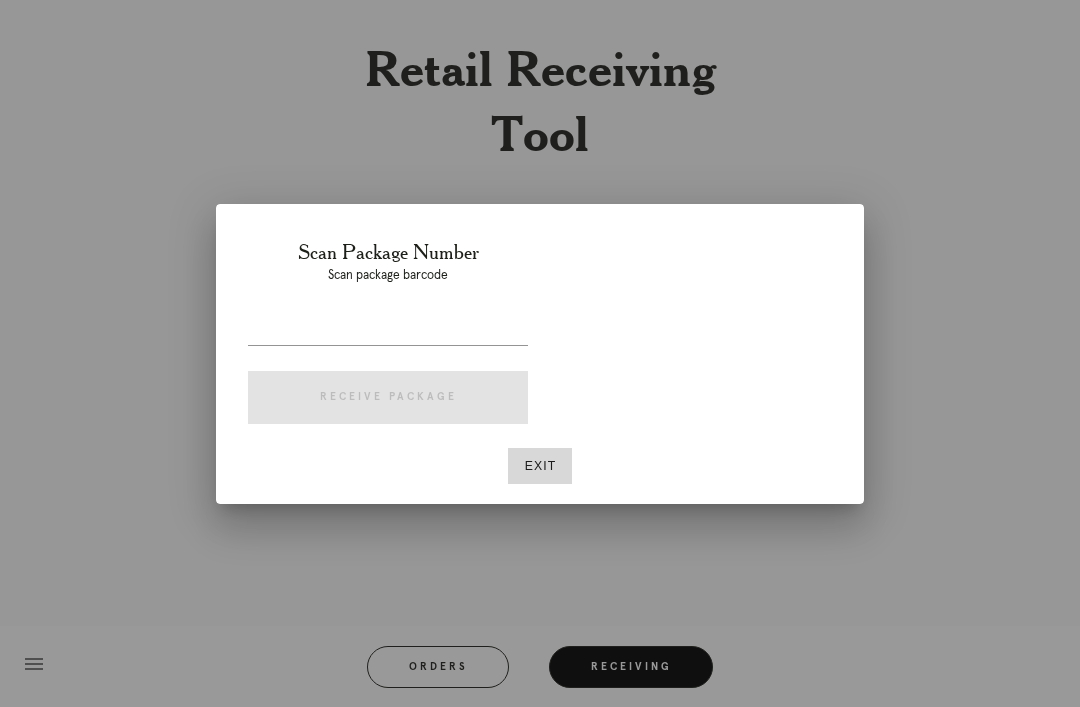 click at bounding box center [540, 353] 